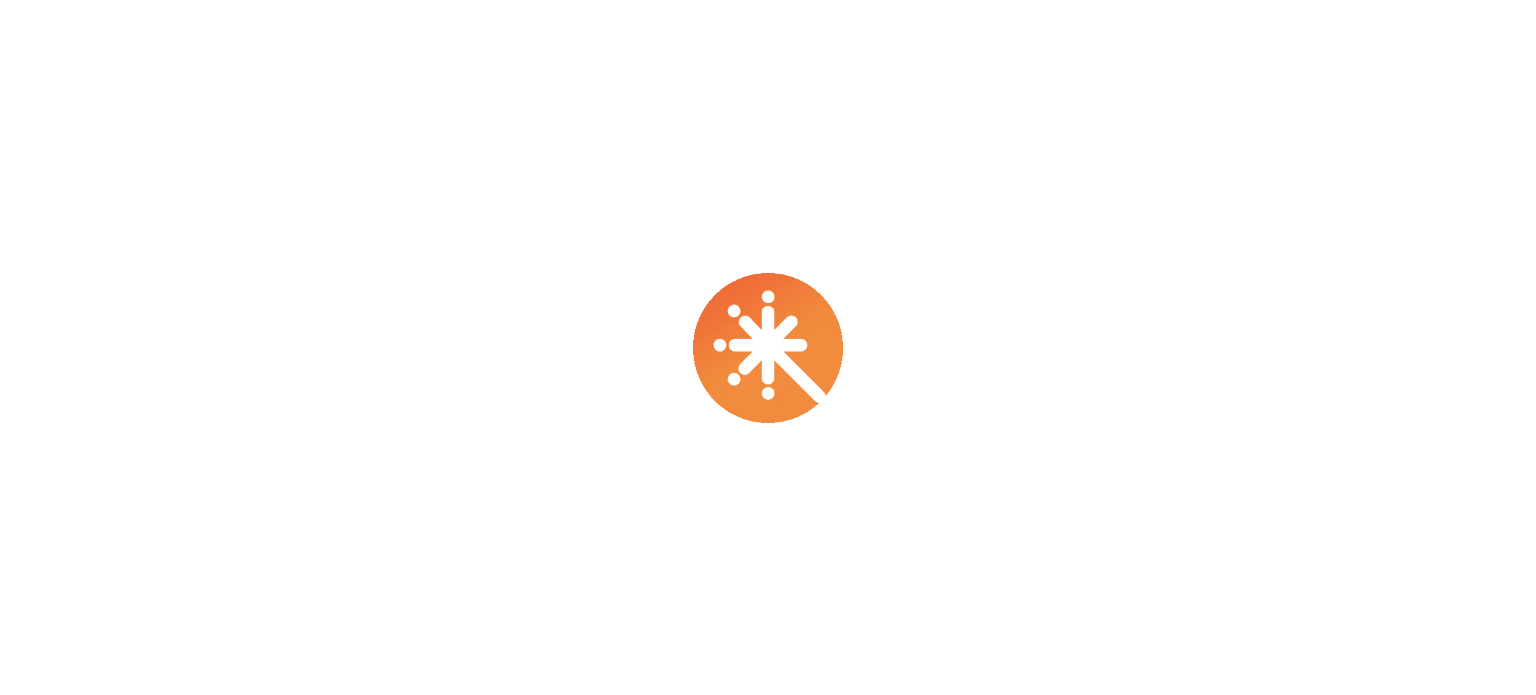 scroll, scrollTop: 0, scrollLeft: 0, axis: both 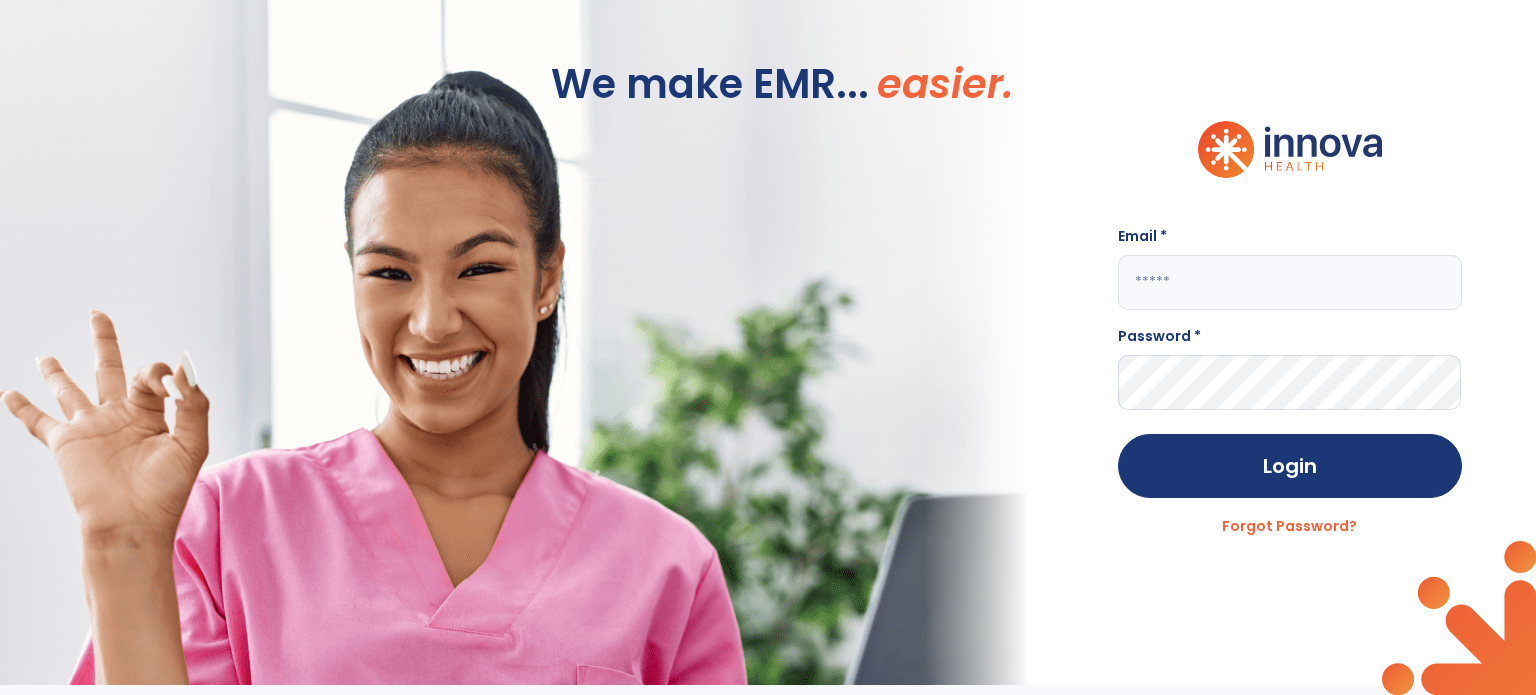type on "**********" 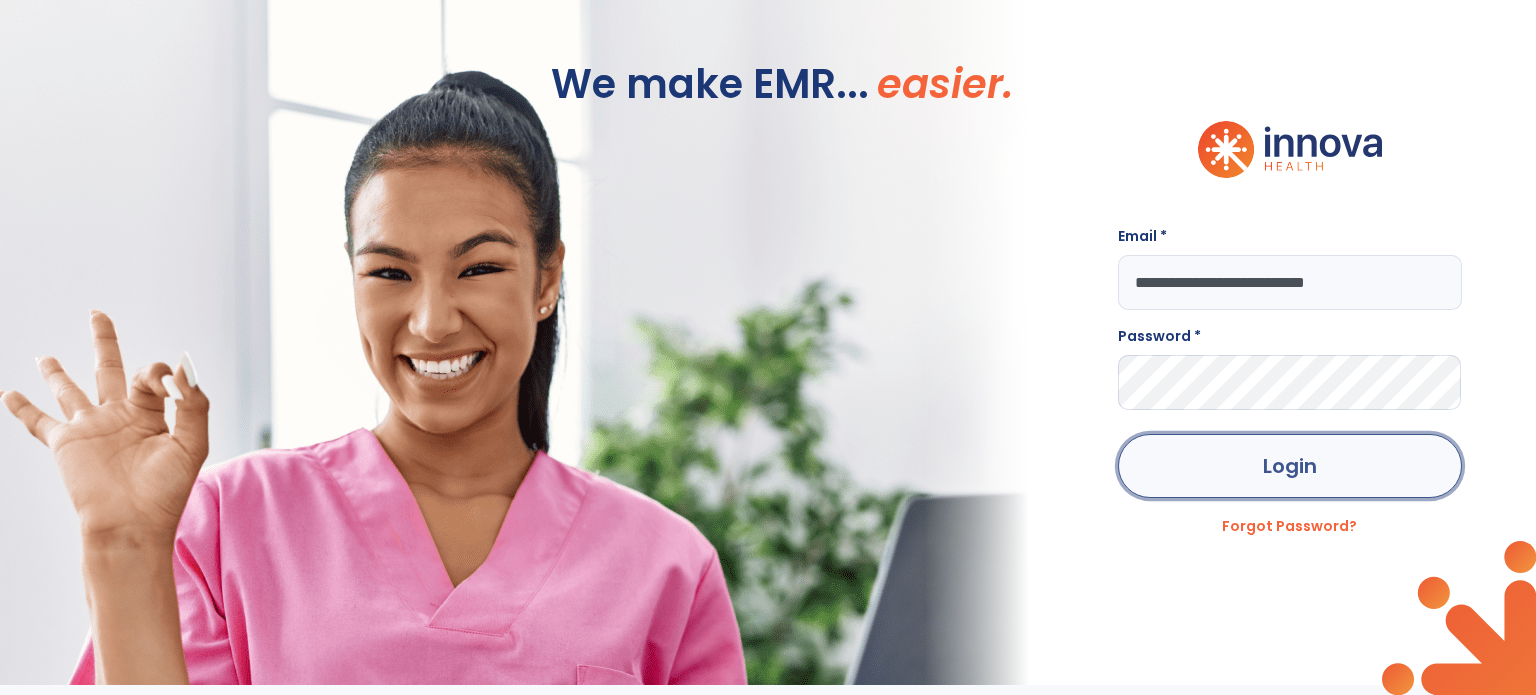 click on "Login" 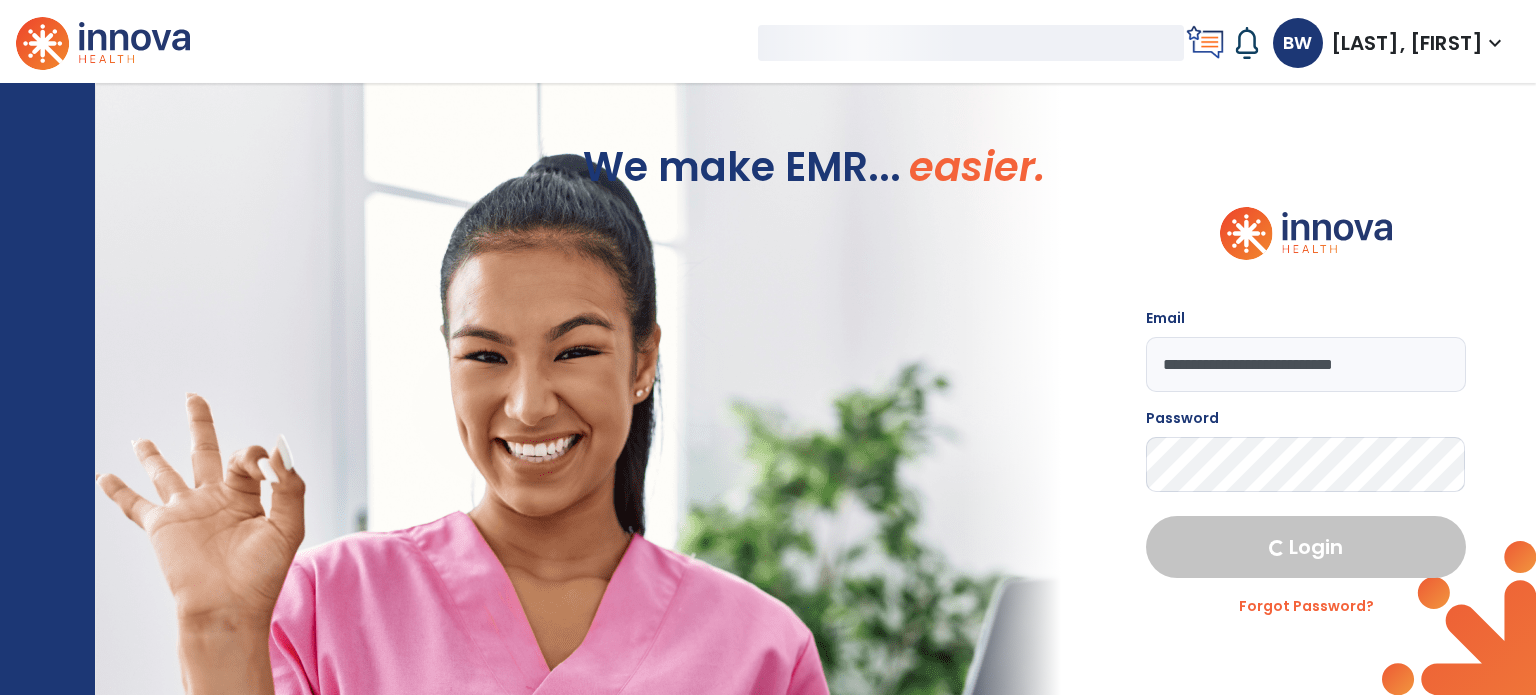 select on "****" 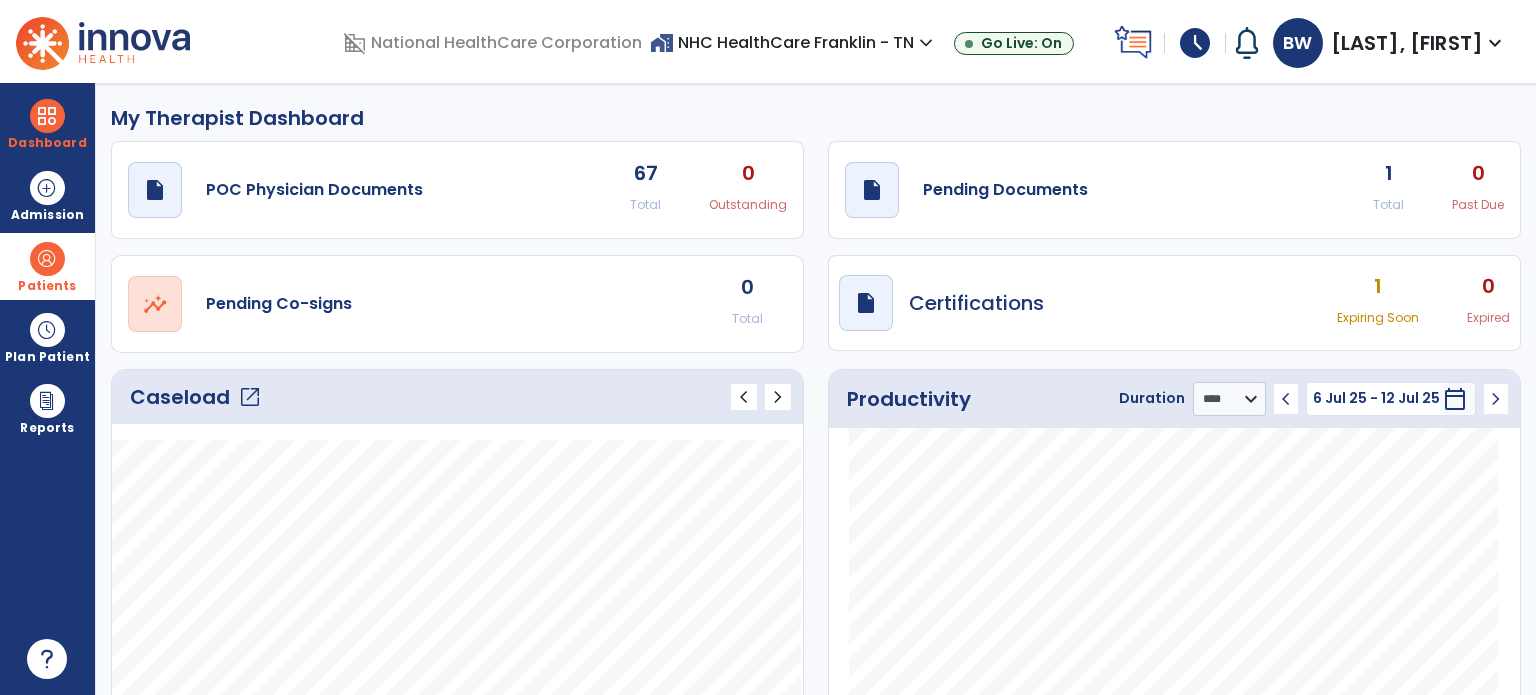 click at bounding box center (47, 259) 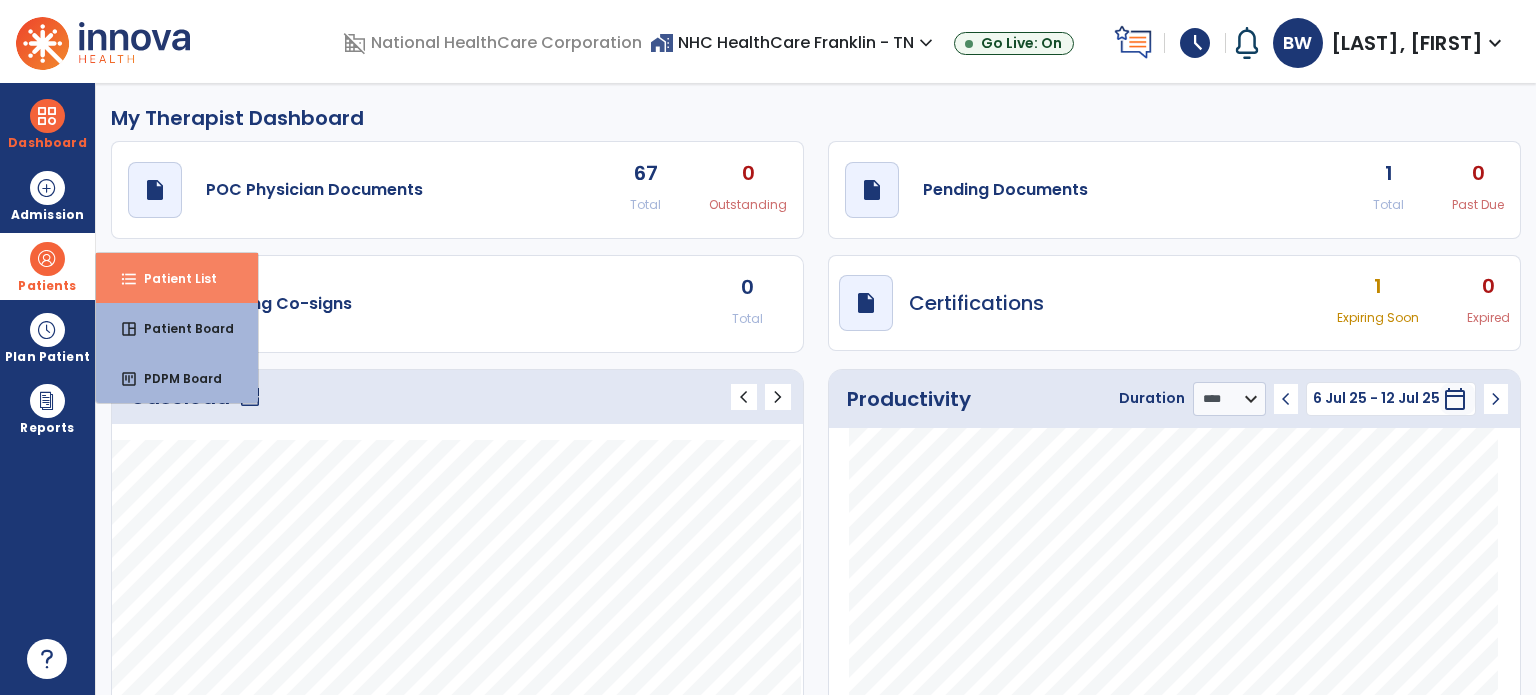 click on "format_list_bulleted  Patient List" at bounding box center [177, 278] 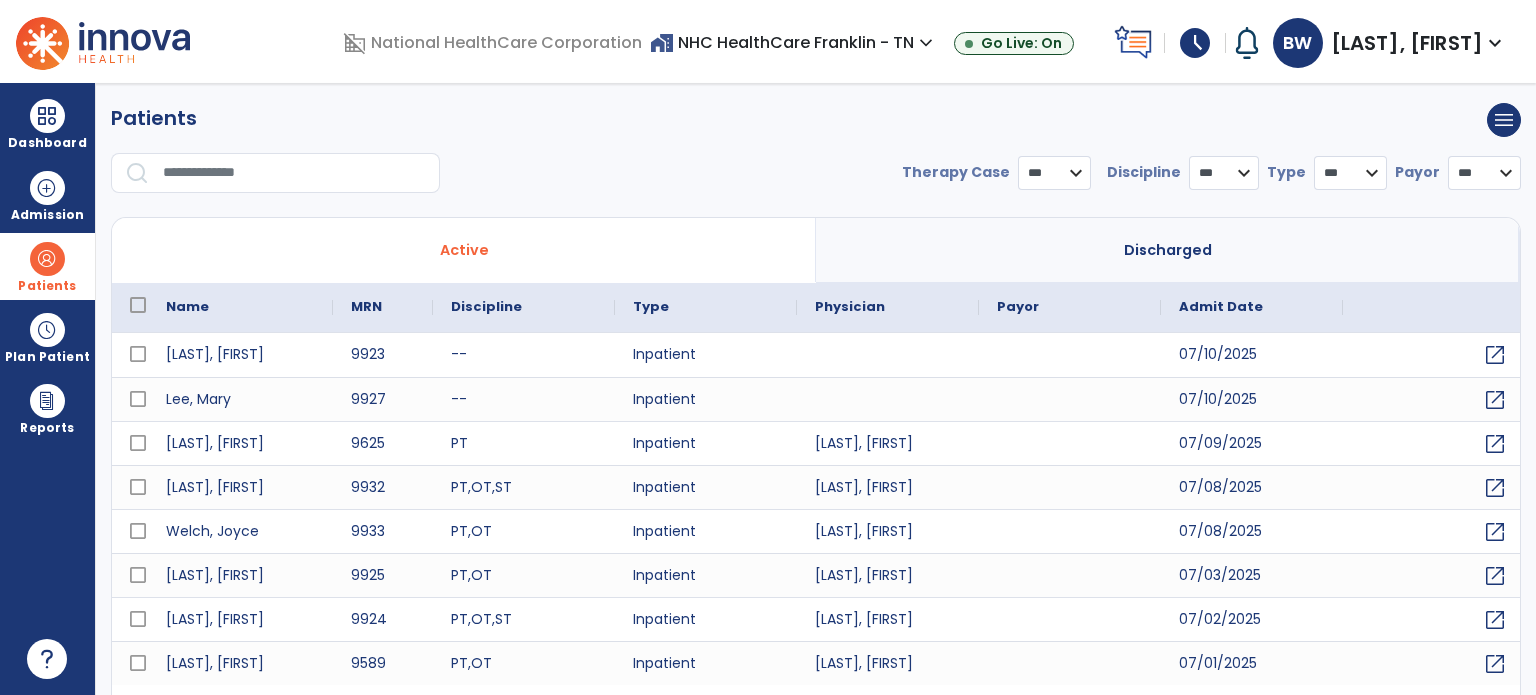 select on "***" 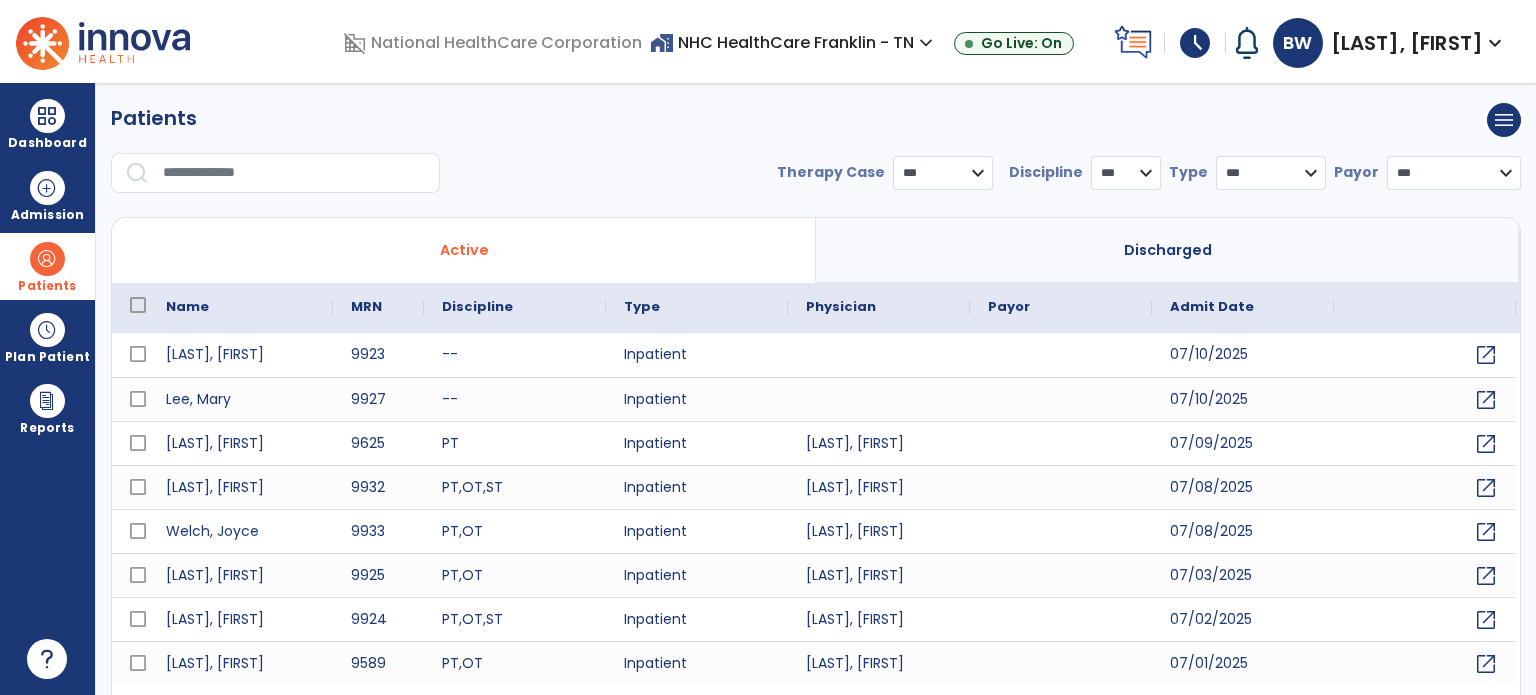 click at bounding box center [294, 173] 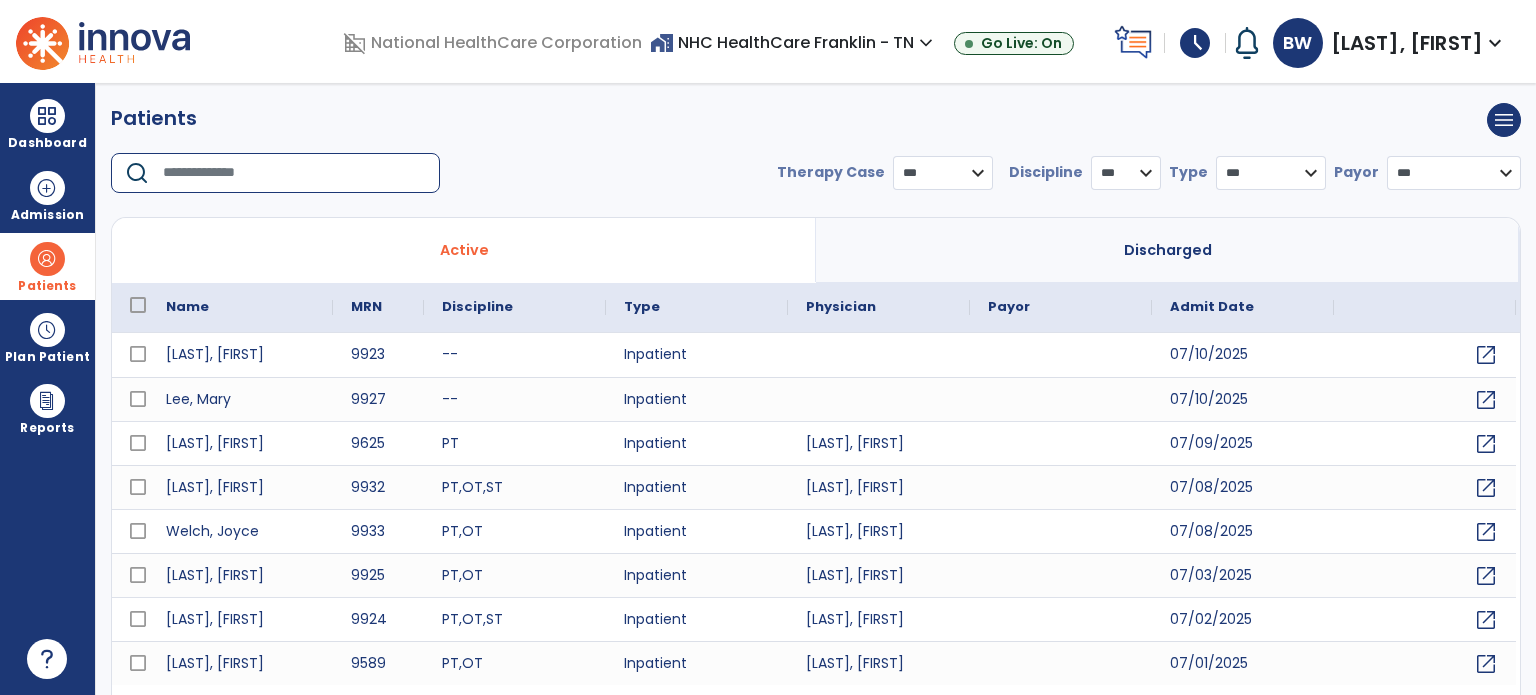 click on "MRN" at bounding box center [378, 307] 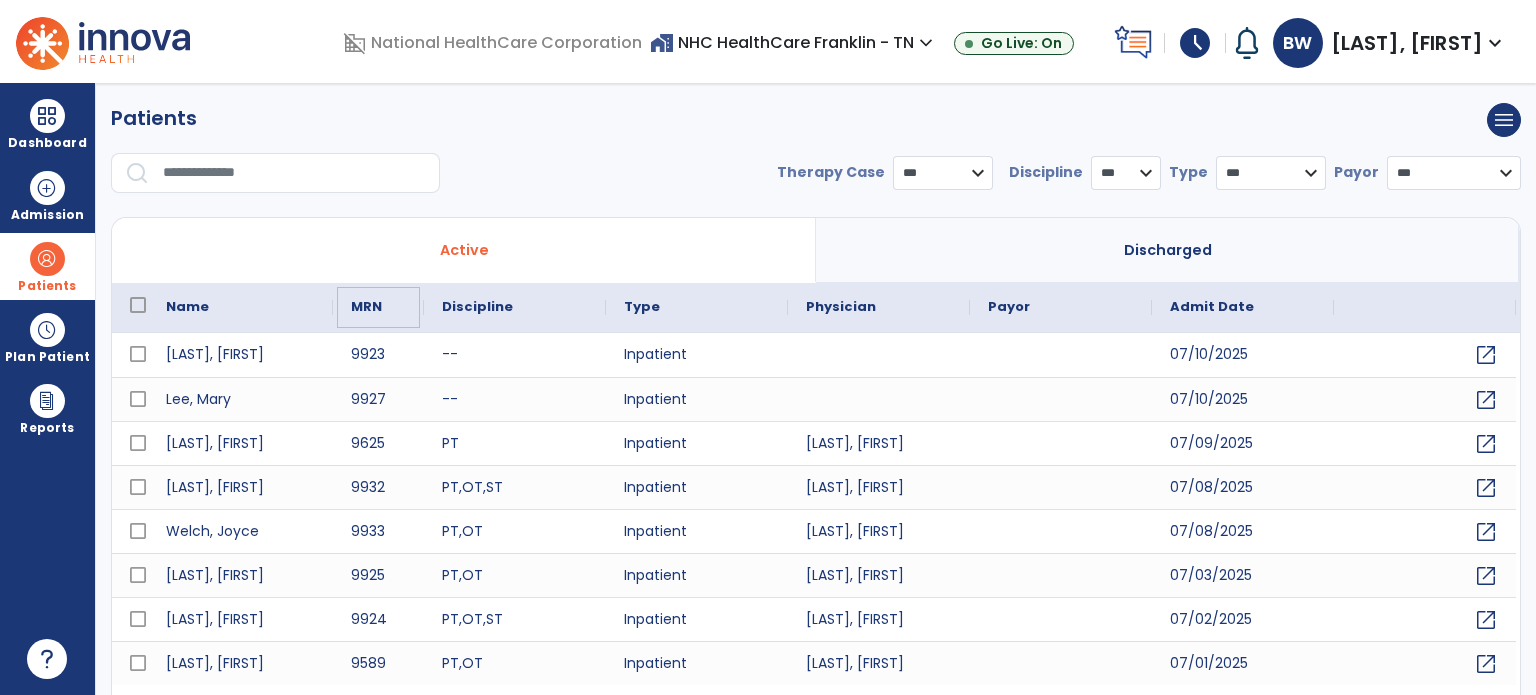 drag, startPoint x: 298, startPoint y: 178, endPoint x: 349, endPoint y: 289, distance: 122.15564 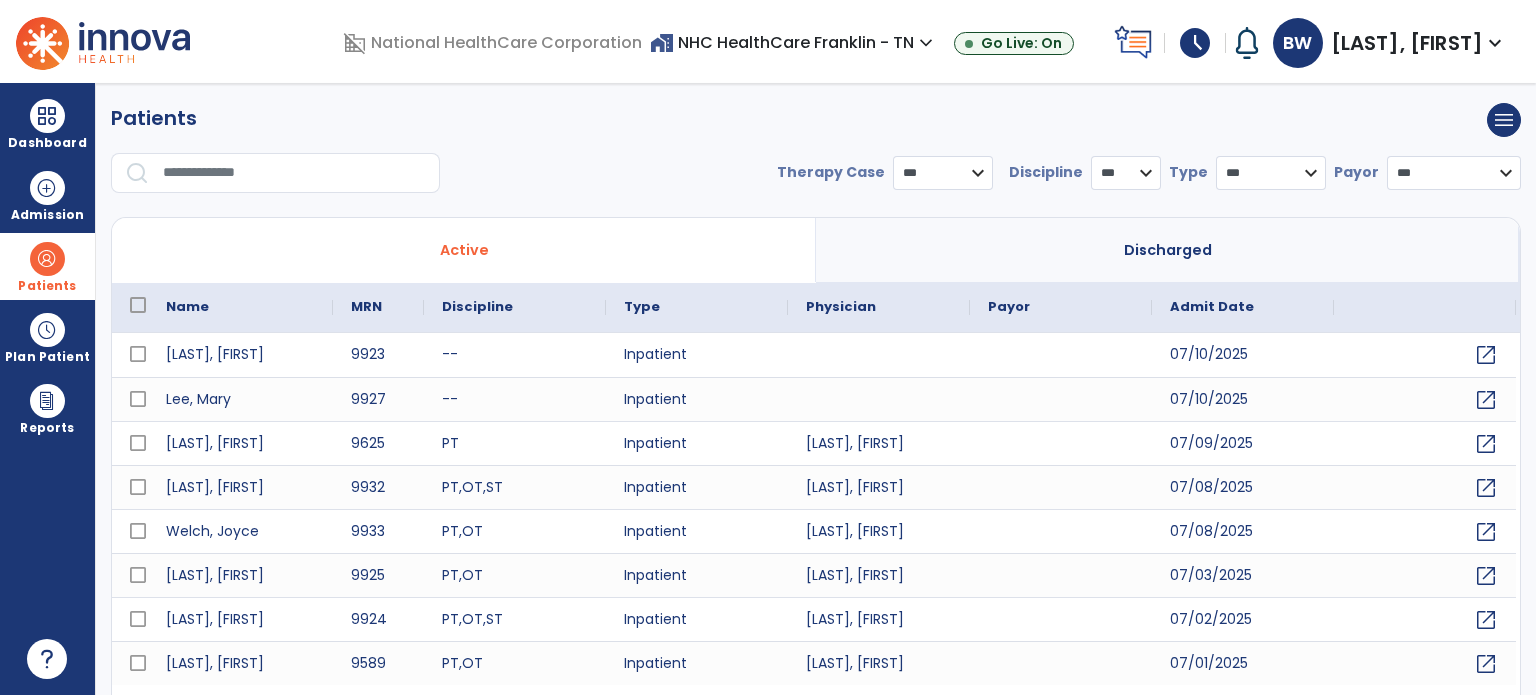 click at bounding box center (294, 173) 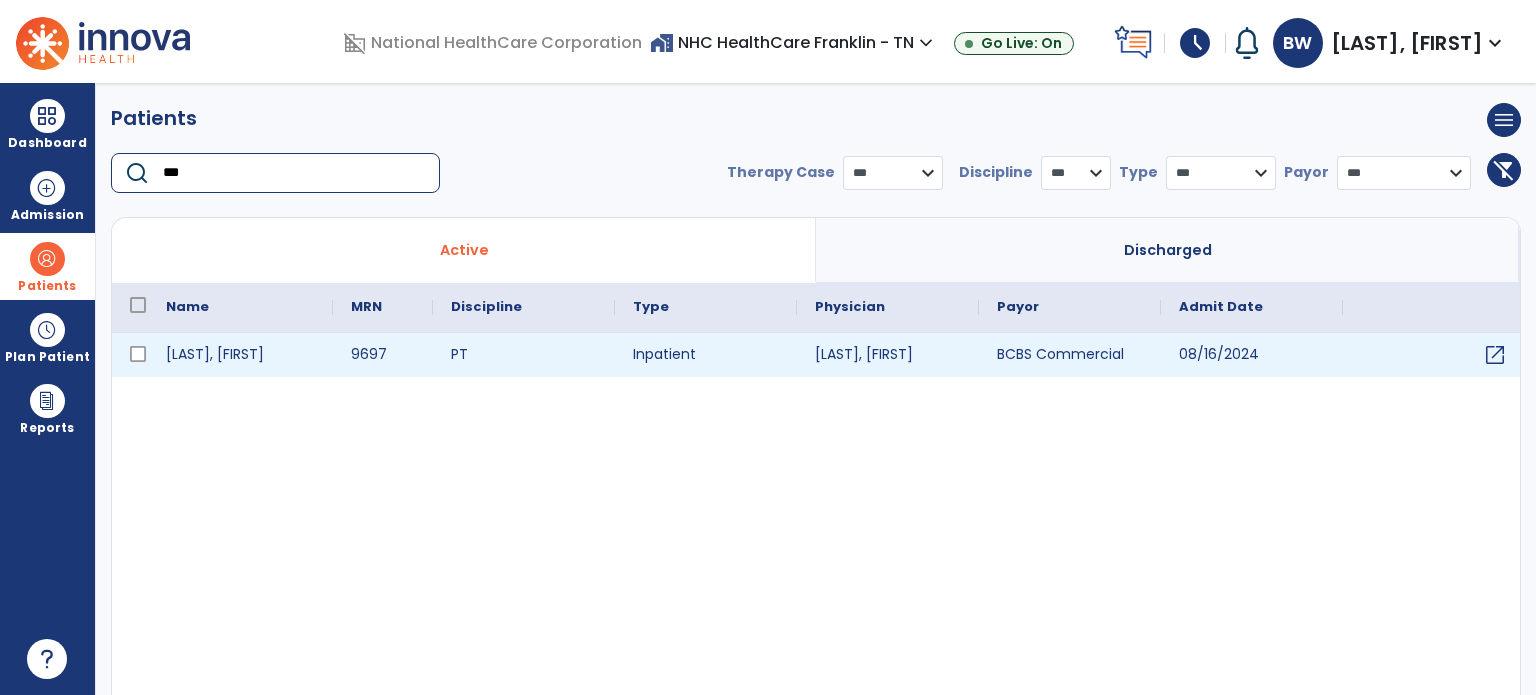 type on "***" 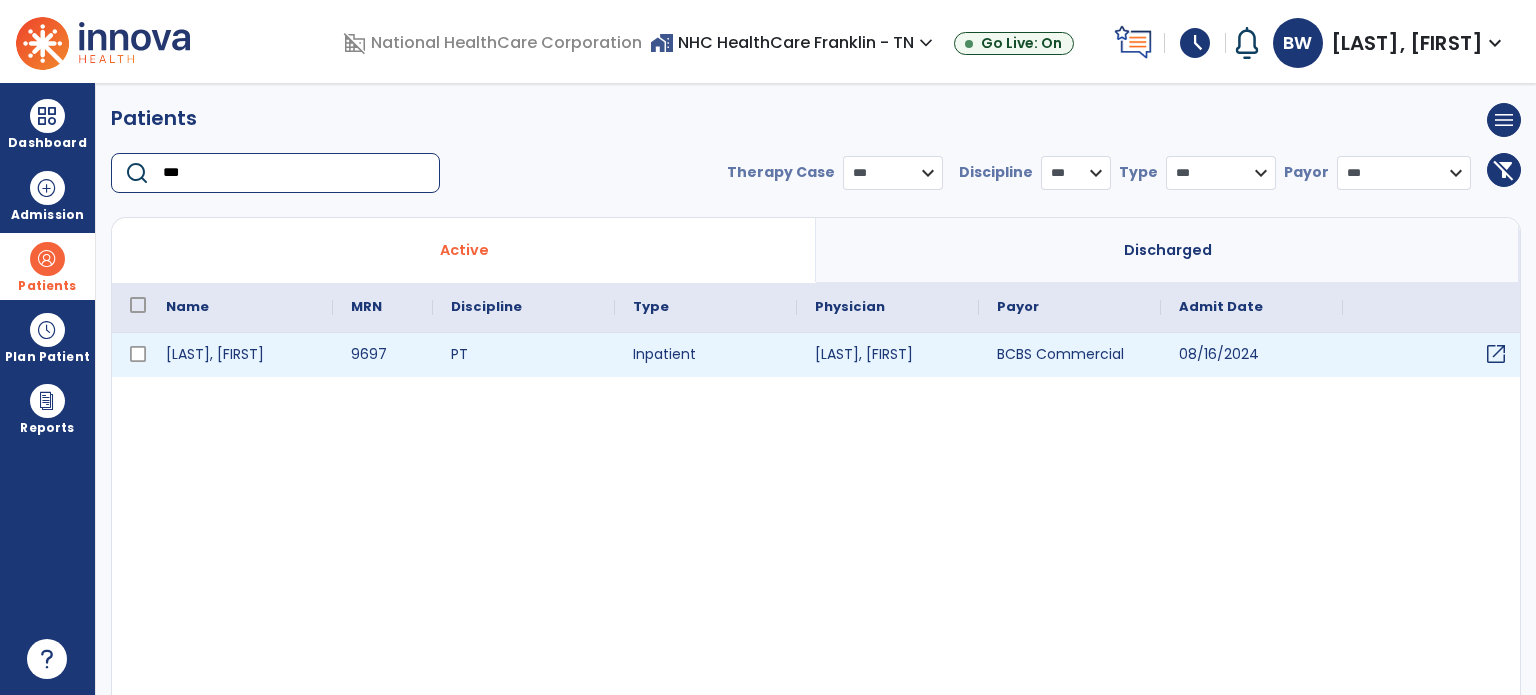 click on "open_in_new" at bounding box center [1496, 354] 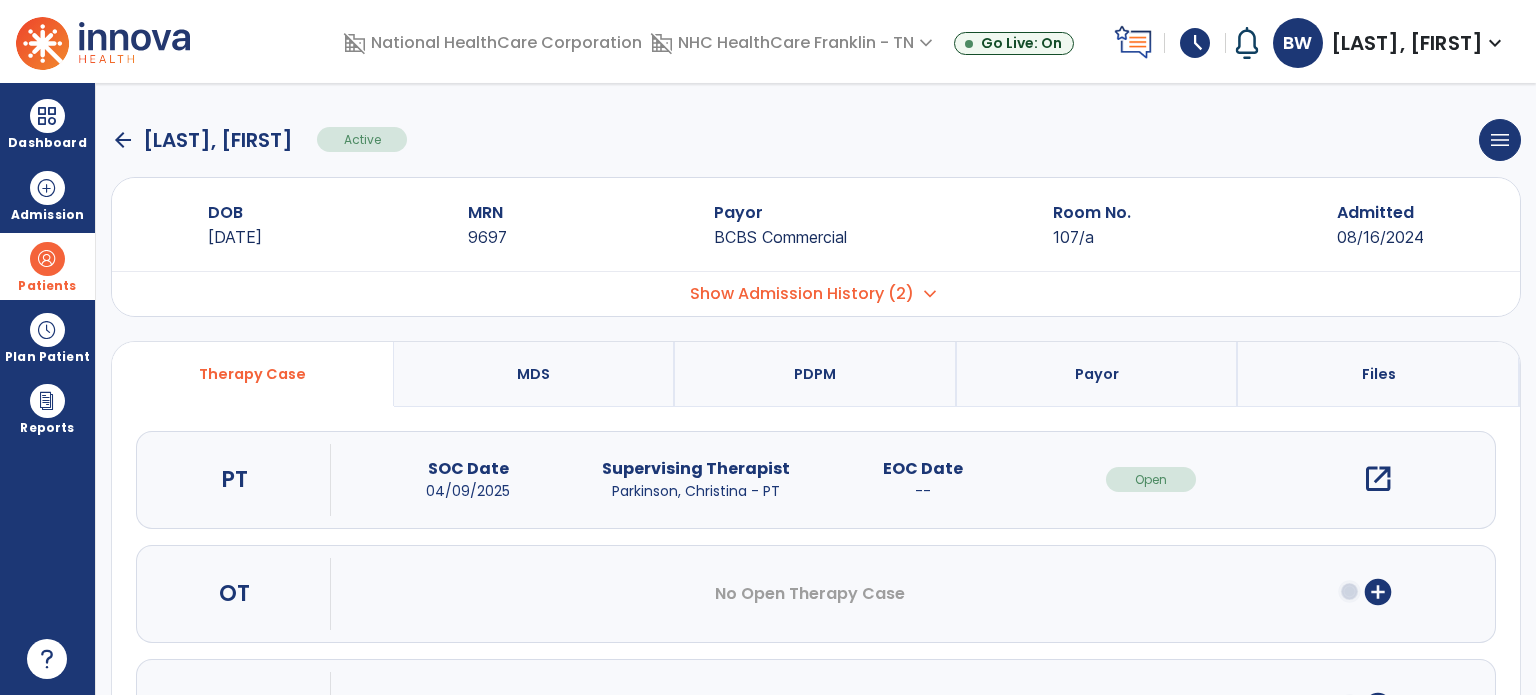 click on "open_in_new" at bounding box center (1378, 479) 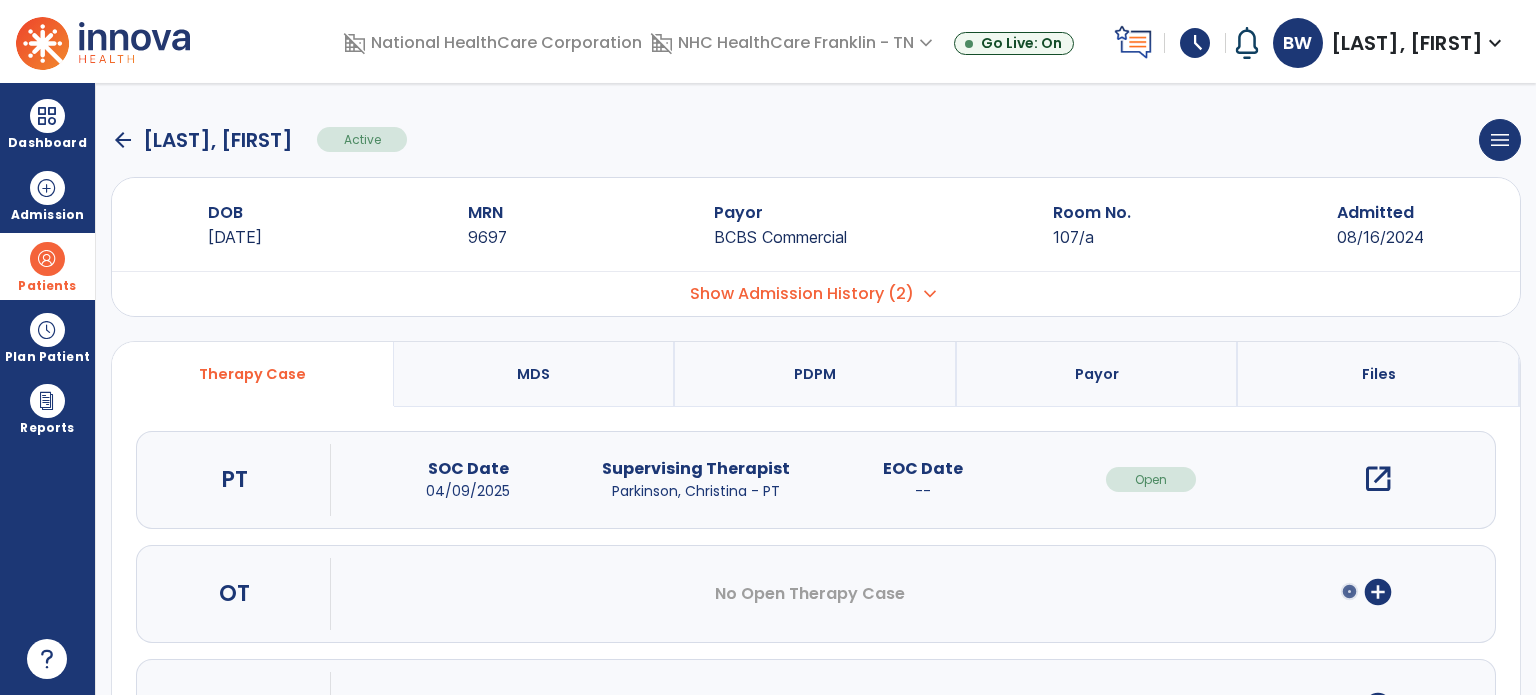 click on "open_in_new" at bounding box center [1378, 479] 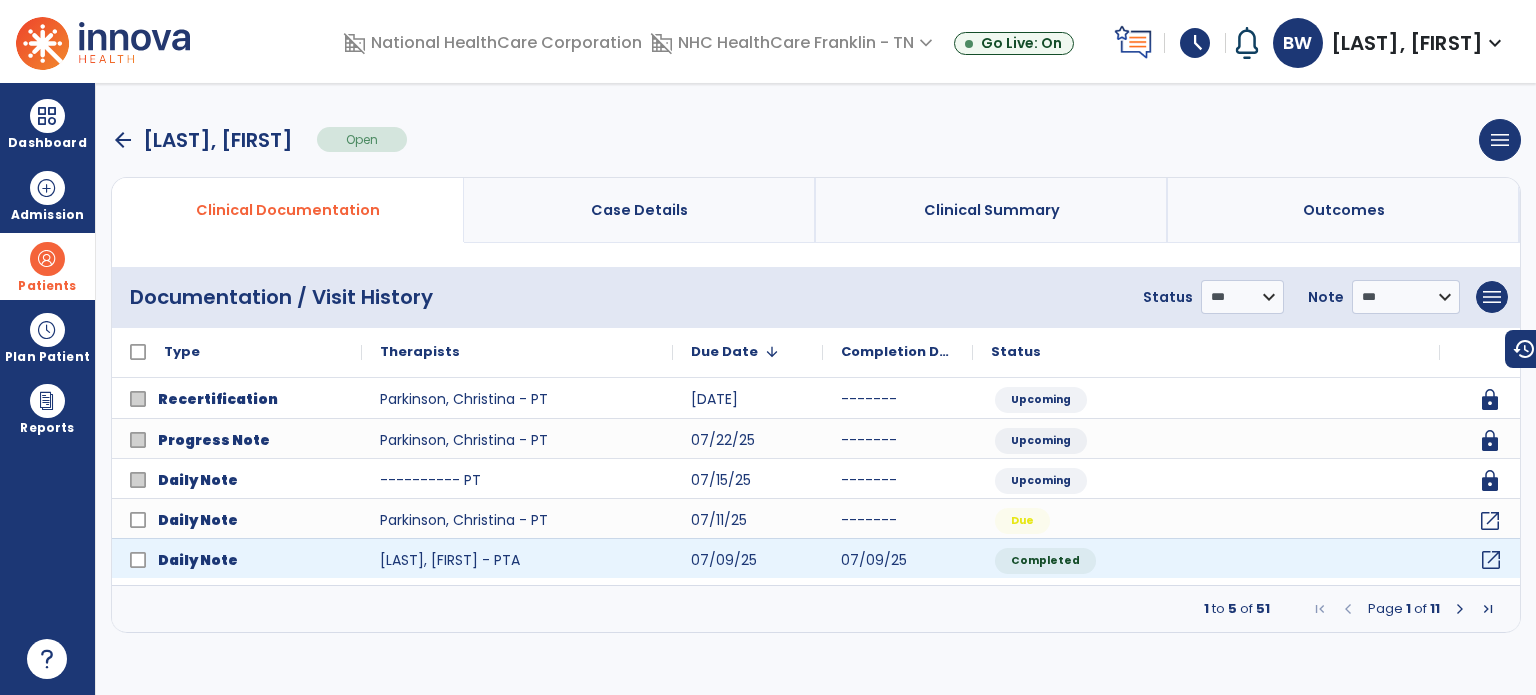 click on "open_in_new" 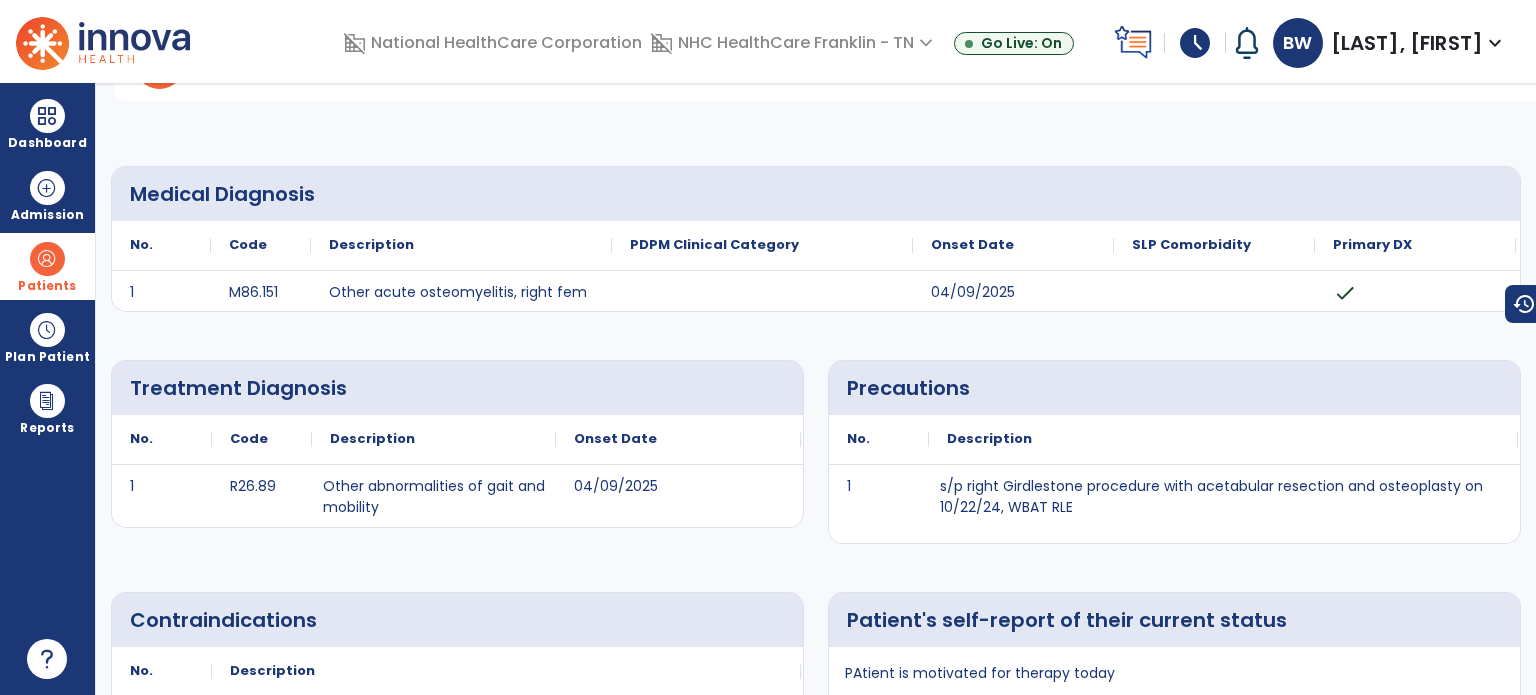 scroll, scrollTop: 0, scrollLeft: 0, axis: both 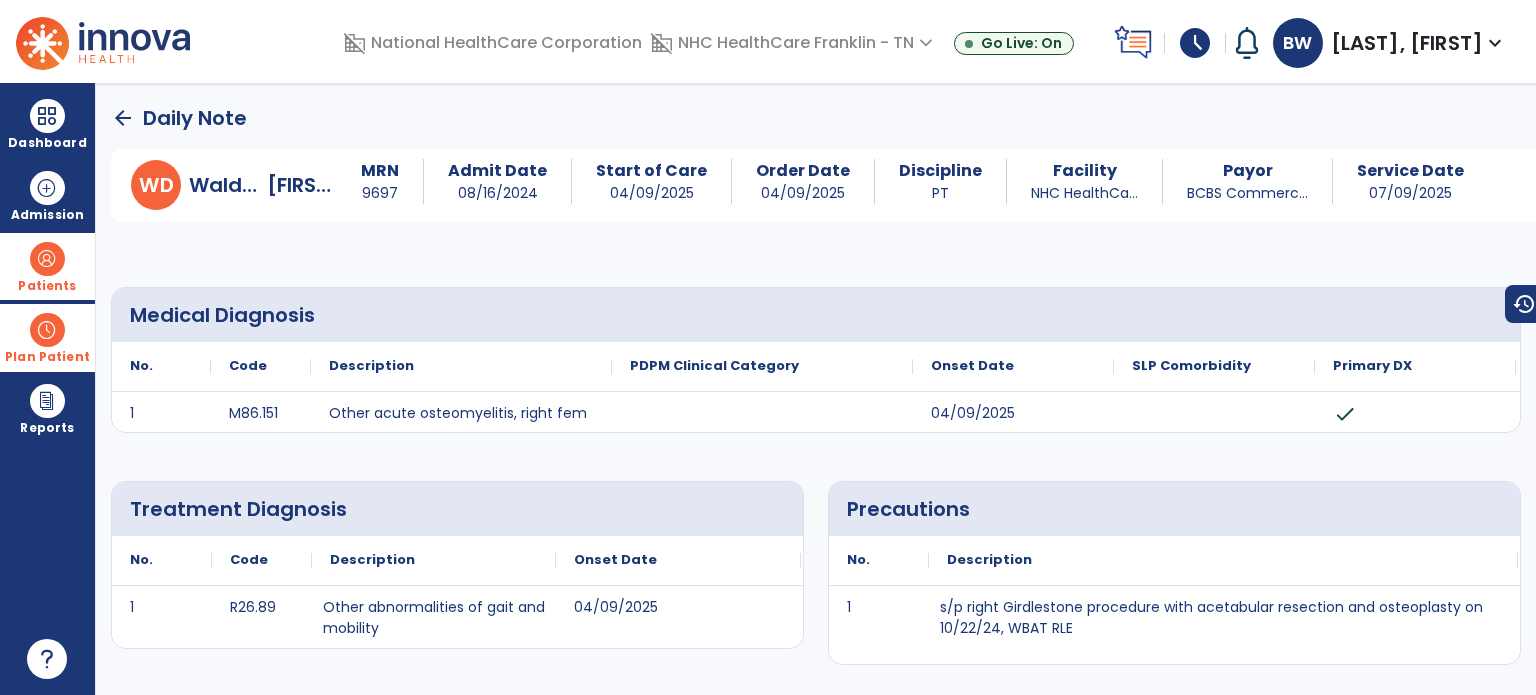 click at bounding box center (47, 330) 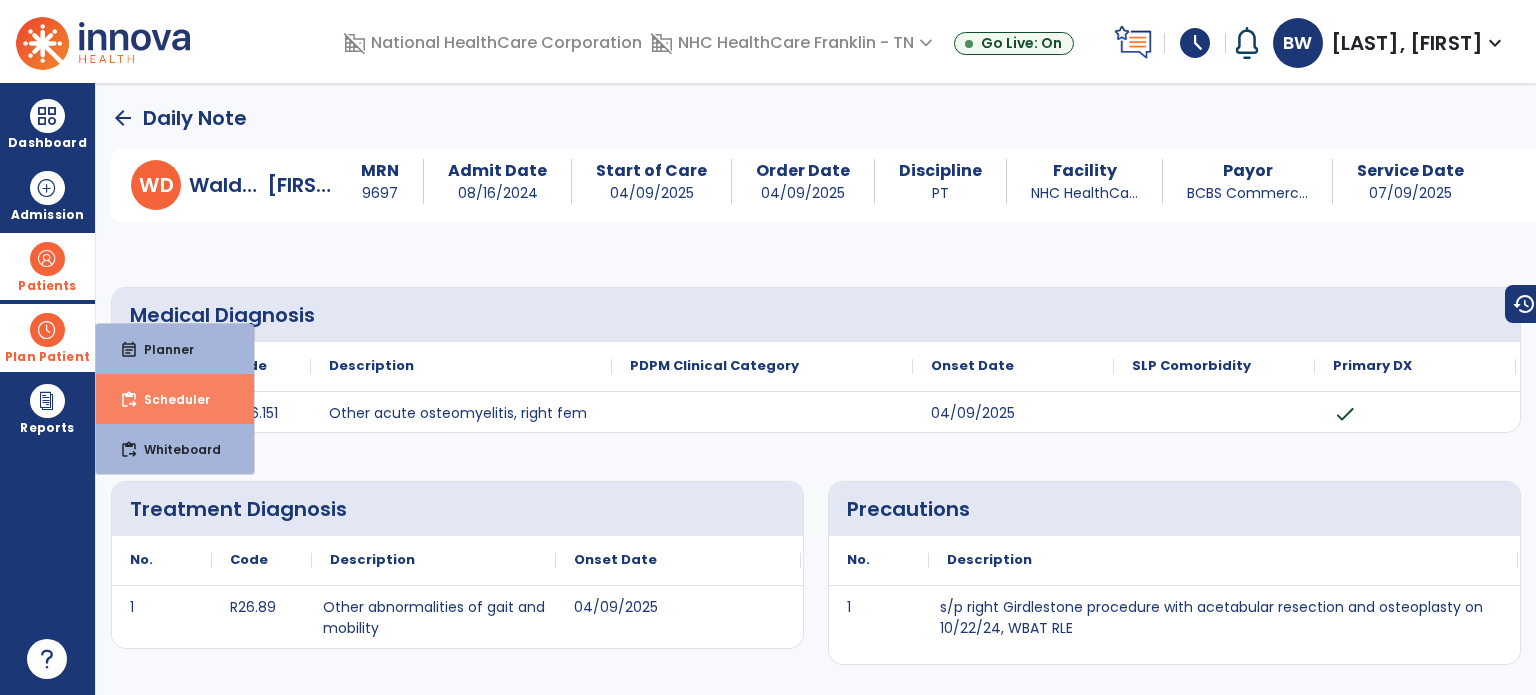 click on "Scheduler" at bounding box center [169, 399] 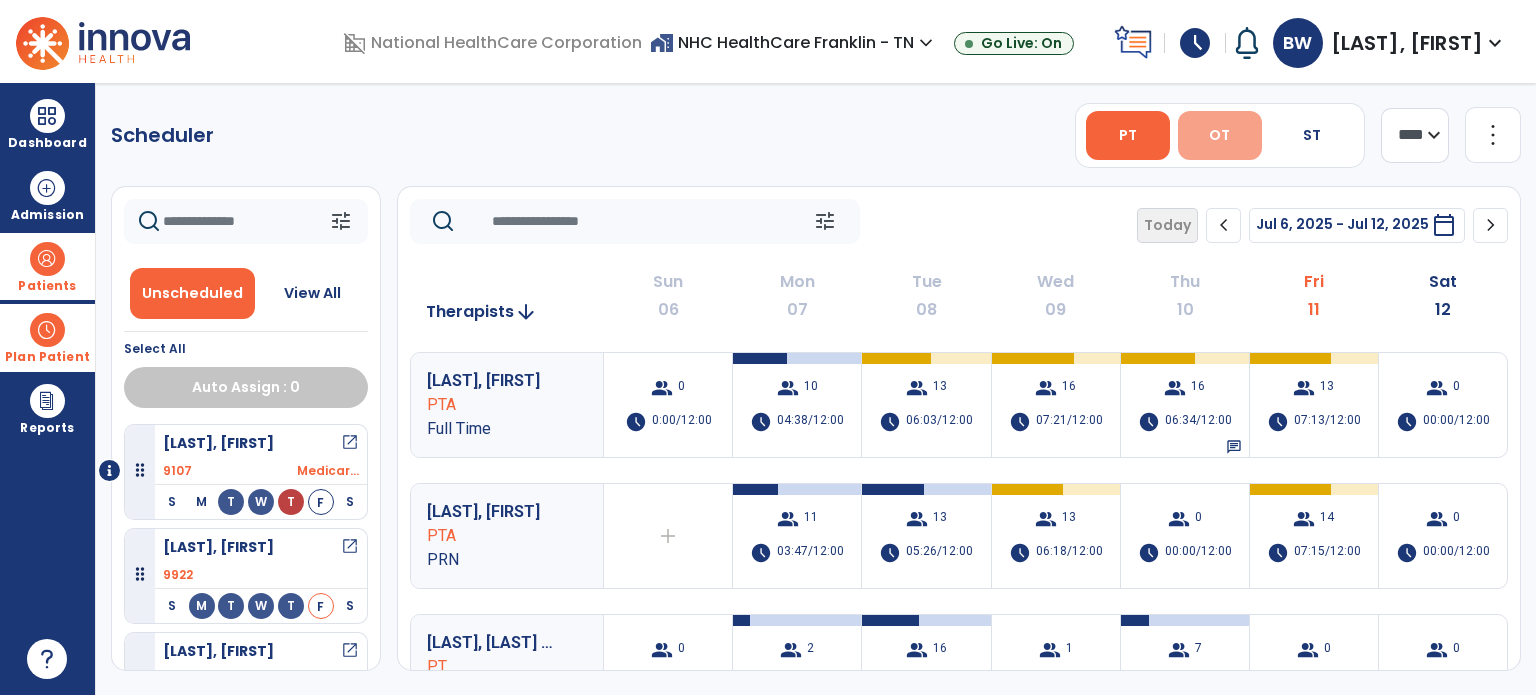 click on "OT" at bounding box center (1219, 135) 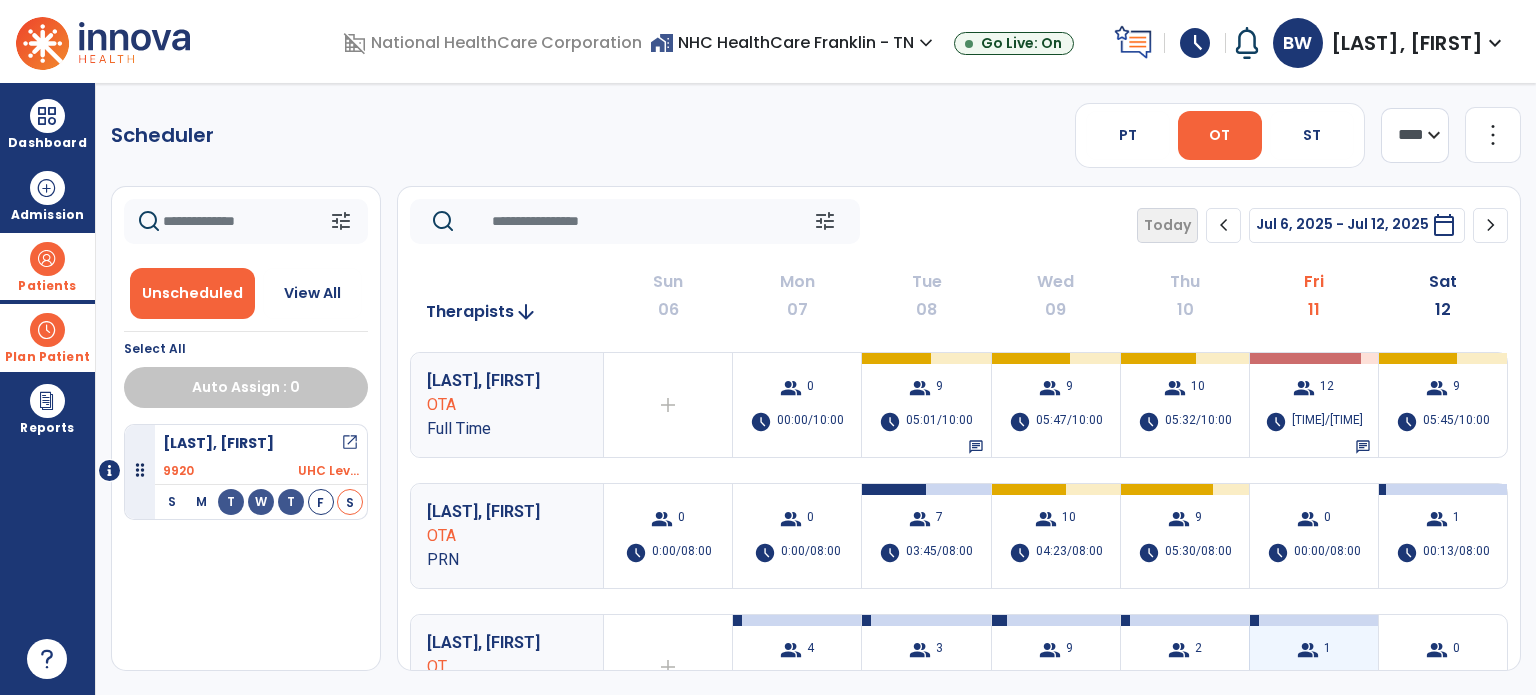 click on "group" at bounding box center (1308, 650) 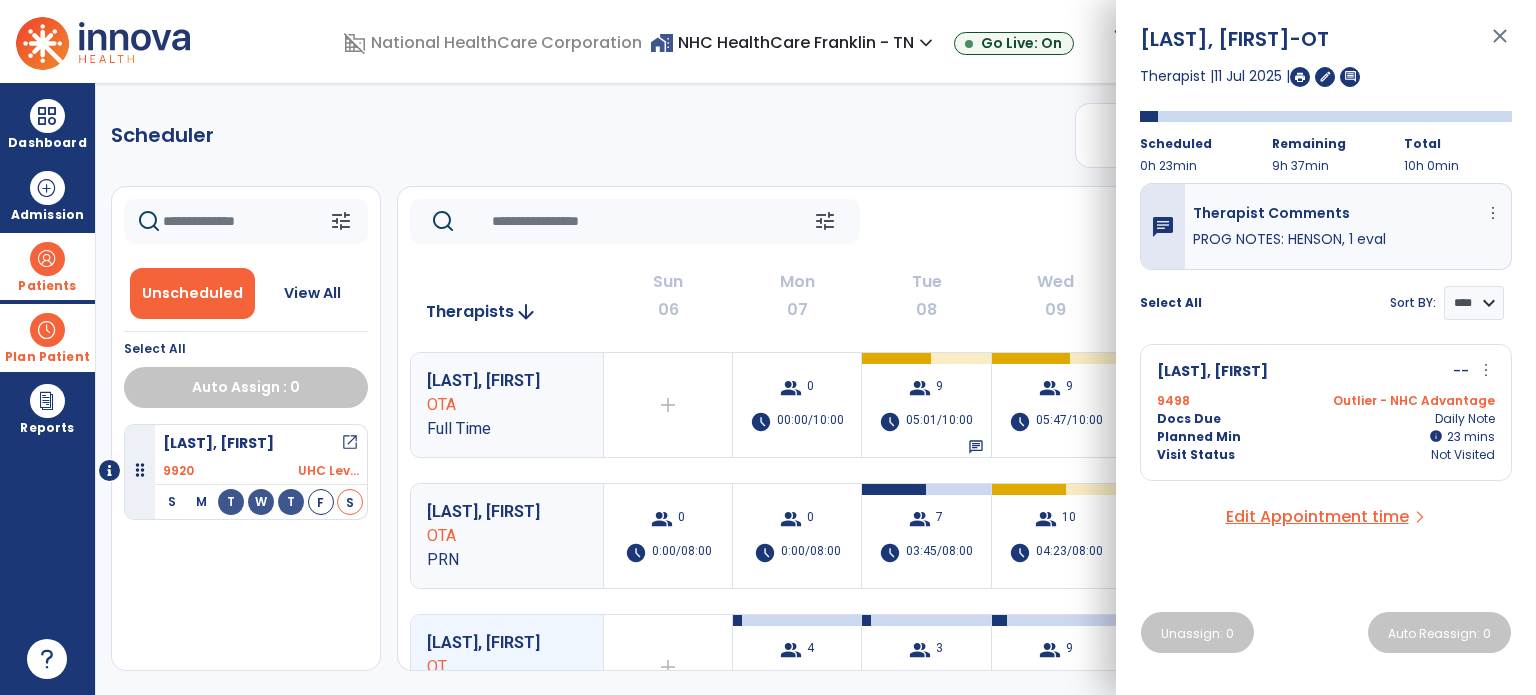click at bounding box center [1300, 77] 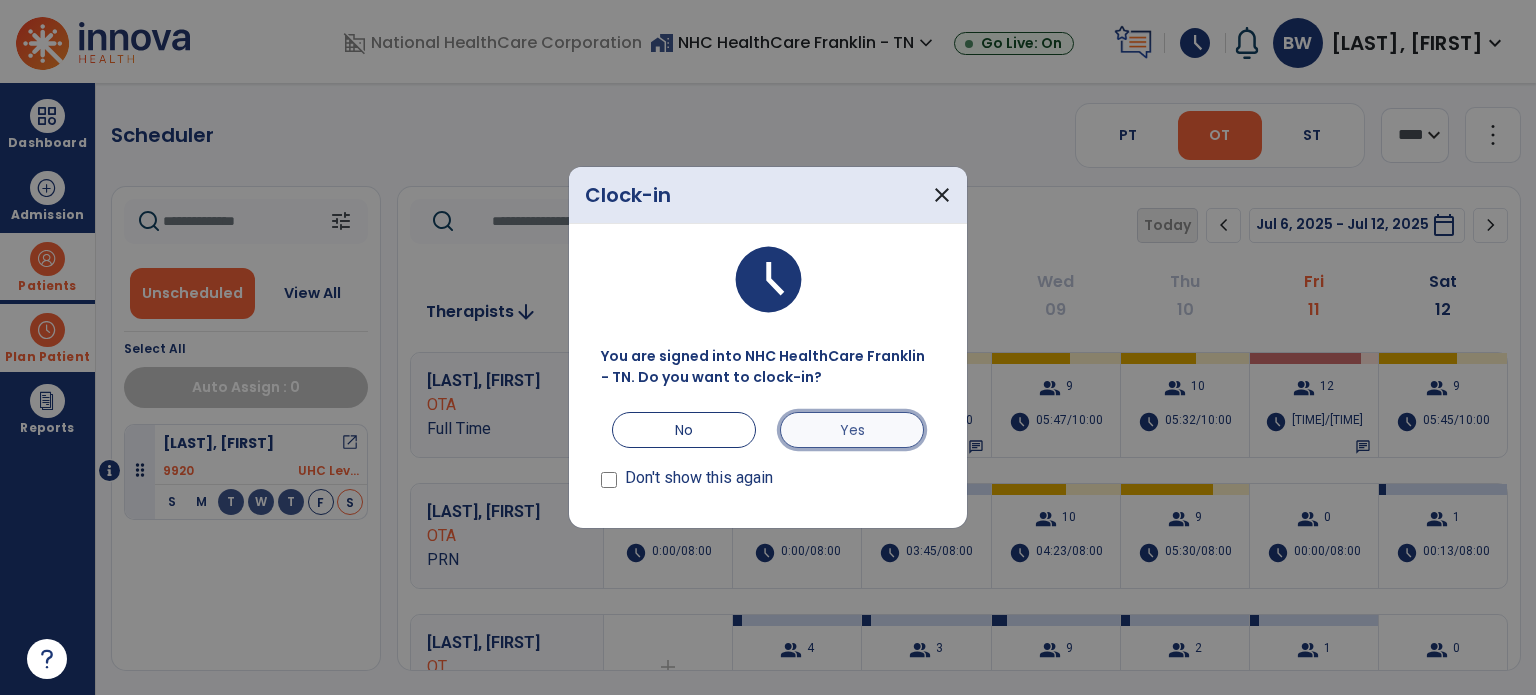 click on "Yes" at bounding box center (852, 430) 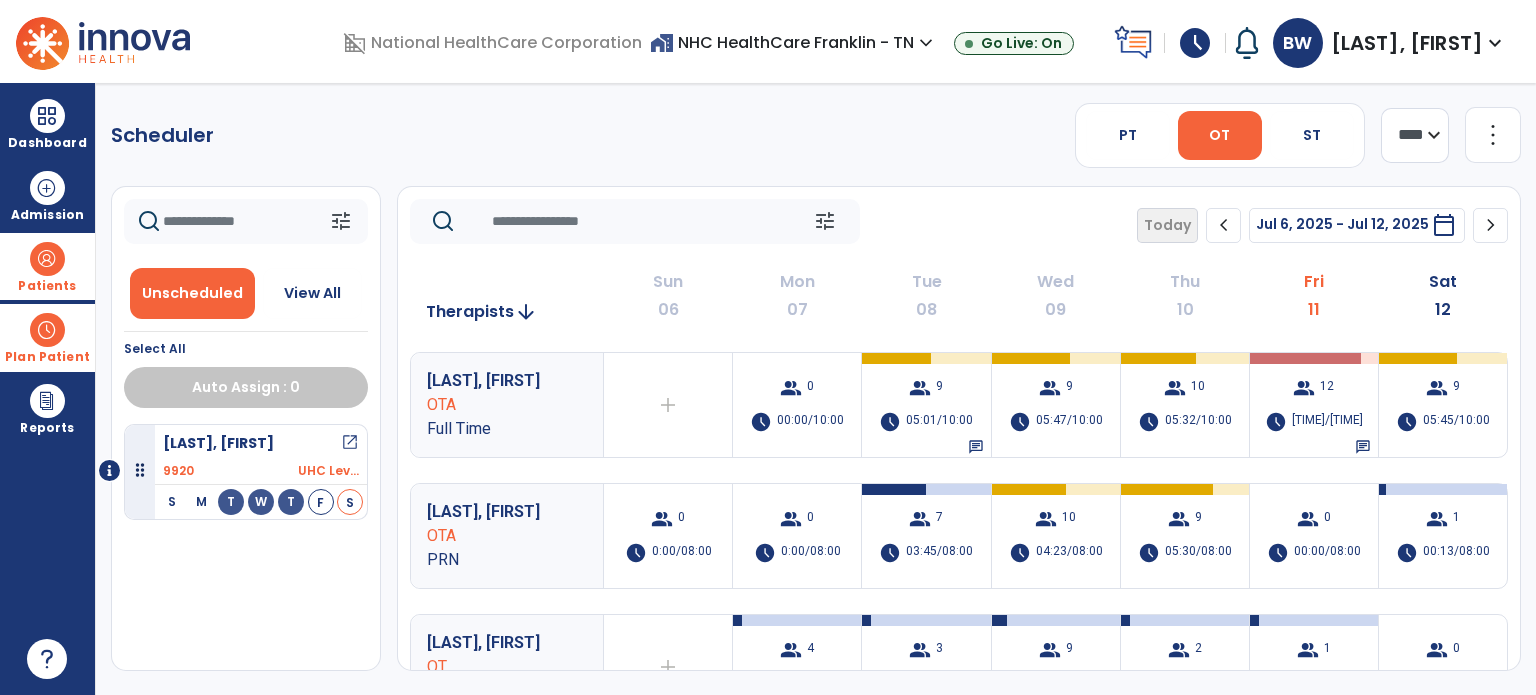 click at bounding box center (47, 330) 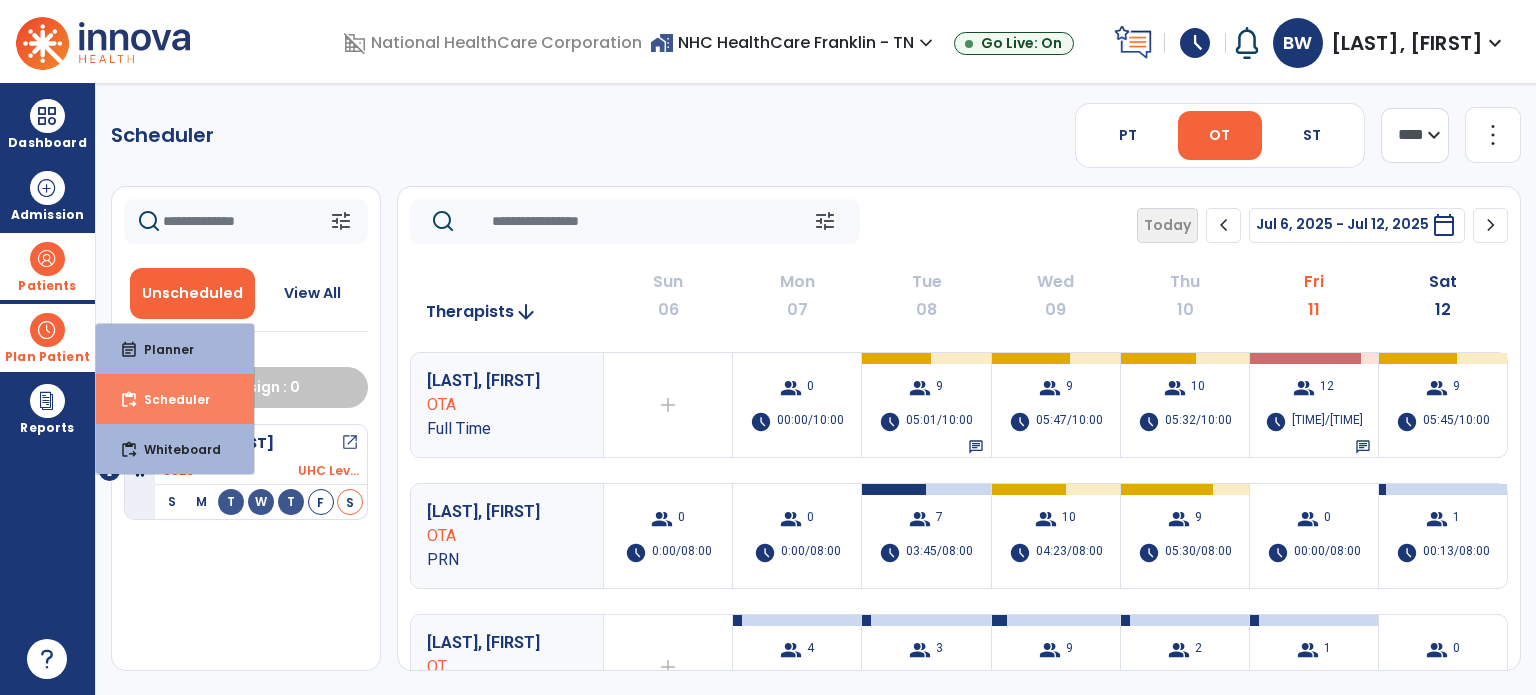 click on "Scheduler" at bounding box center (169, 399) 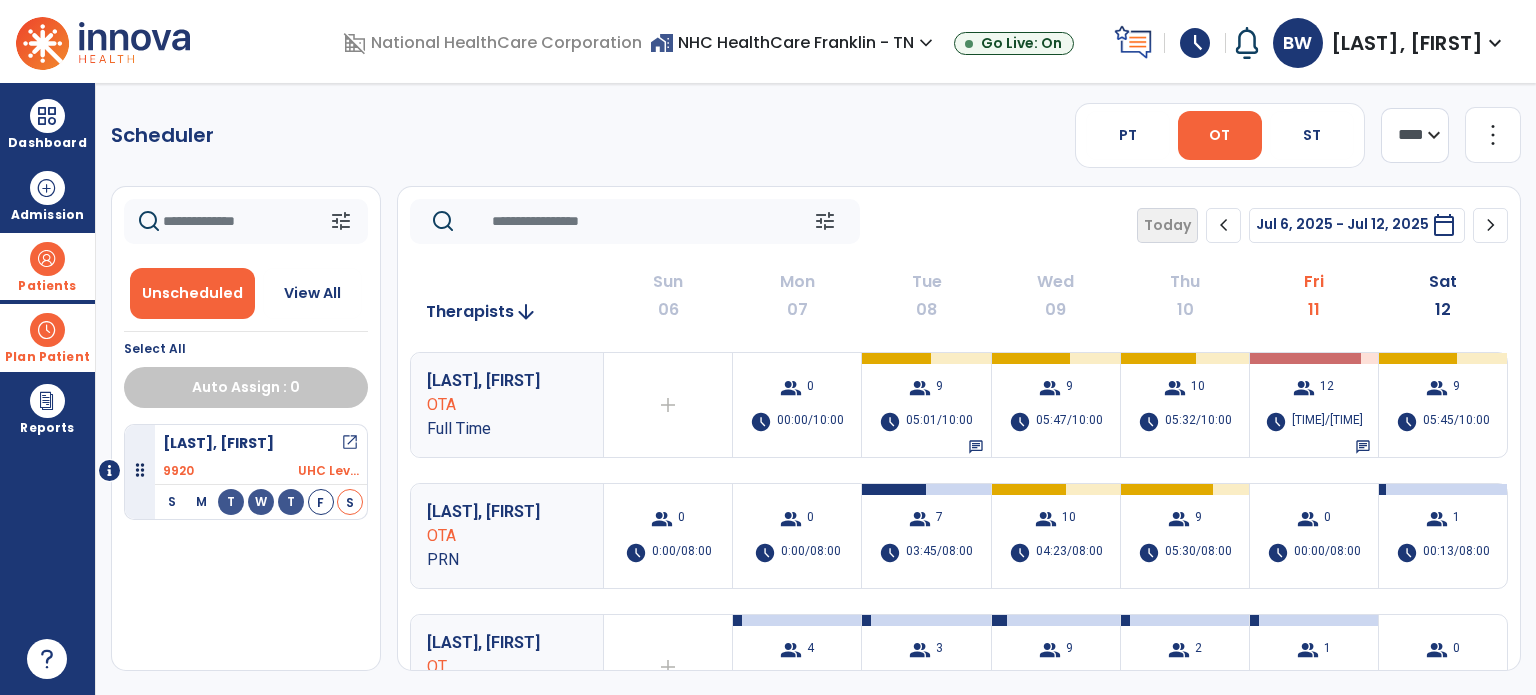 click at bounding box center (47, 330) 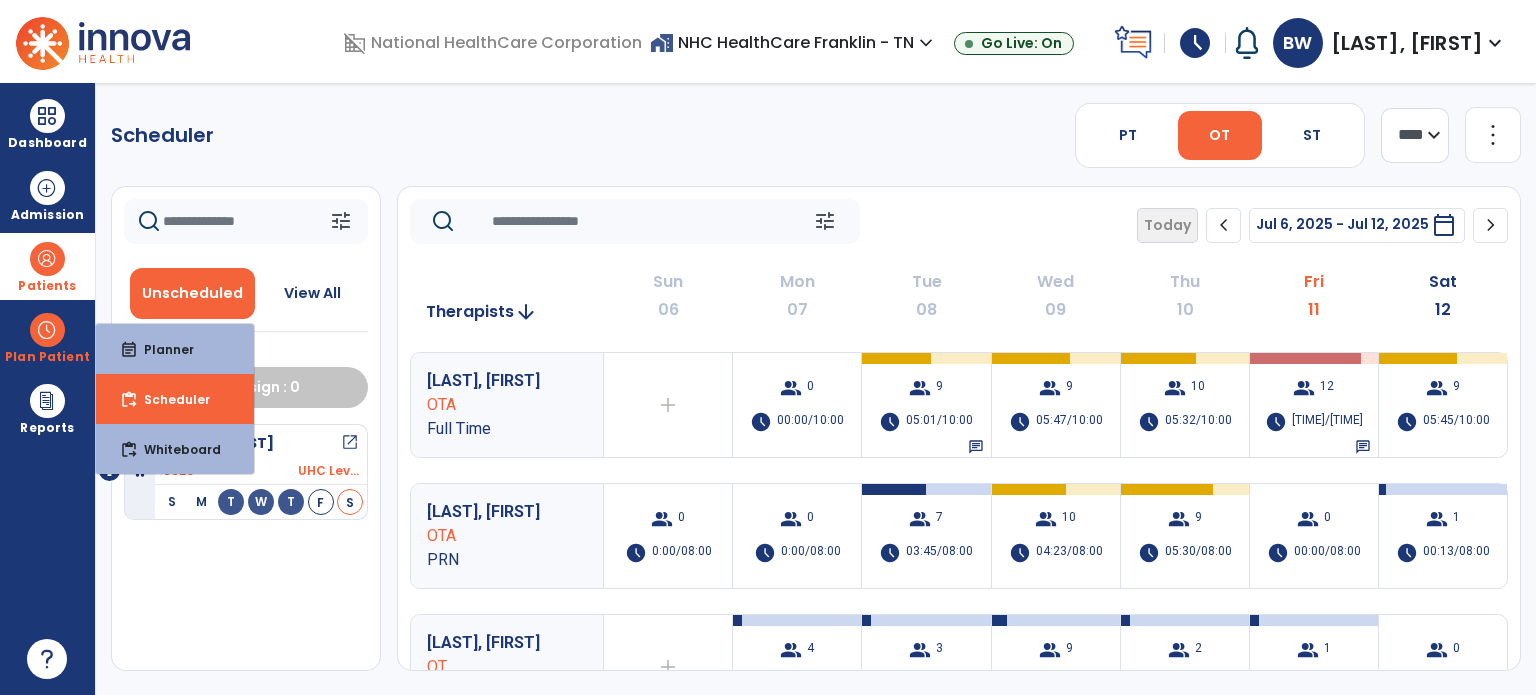 click on "OT" at bounding box center [1219, 135] 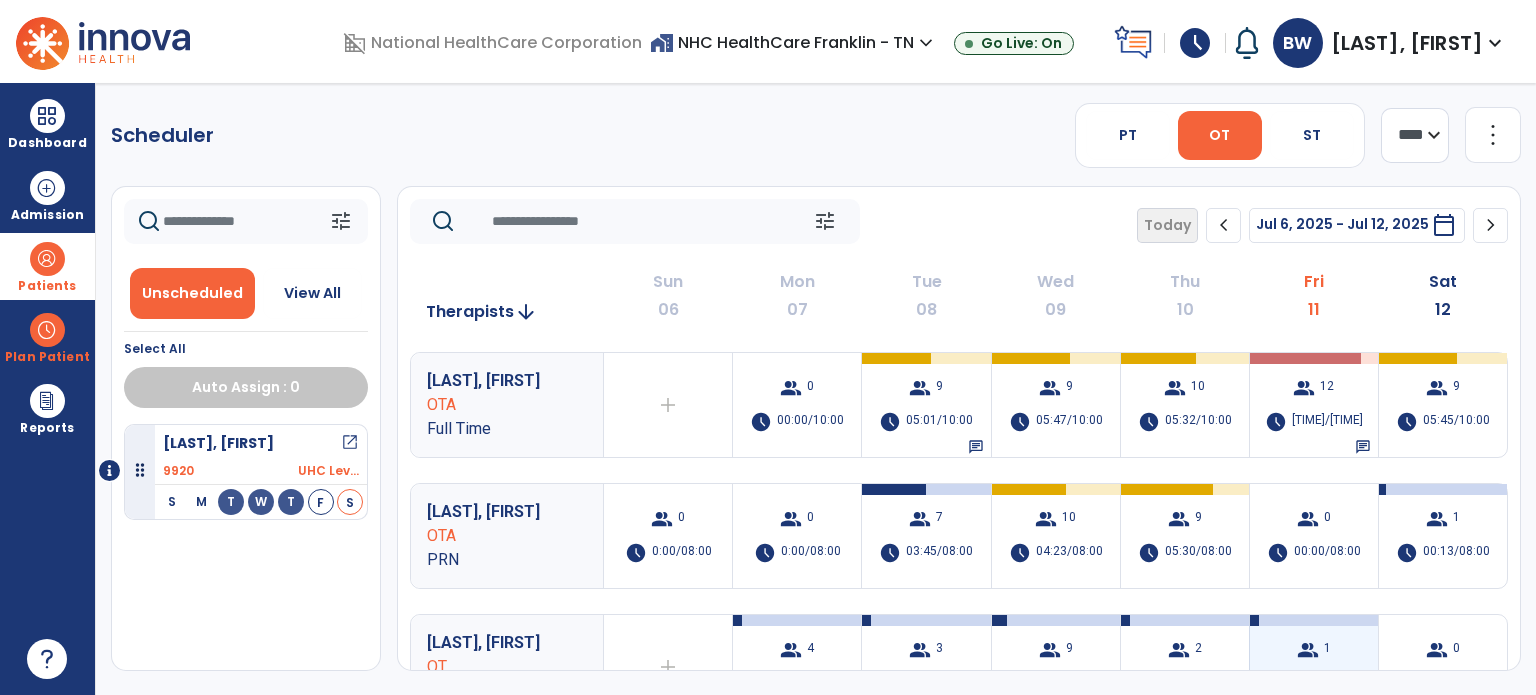 click on "group" at bounding box center [1308, 650] 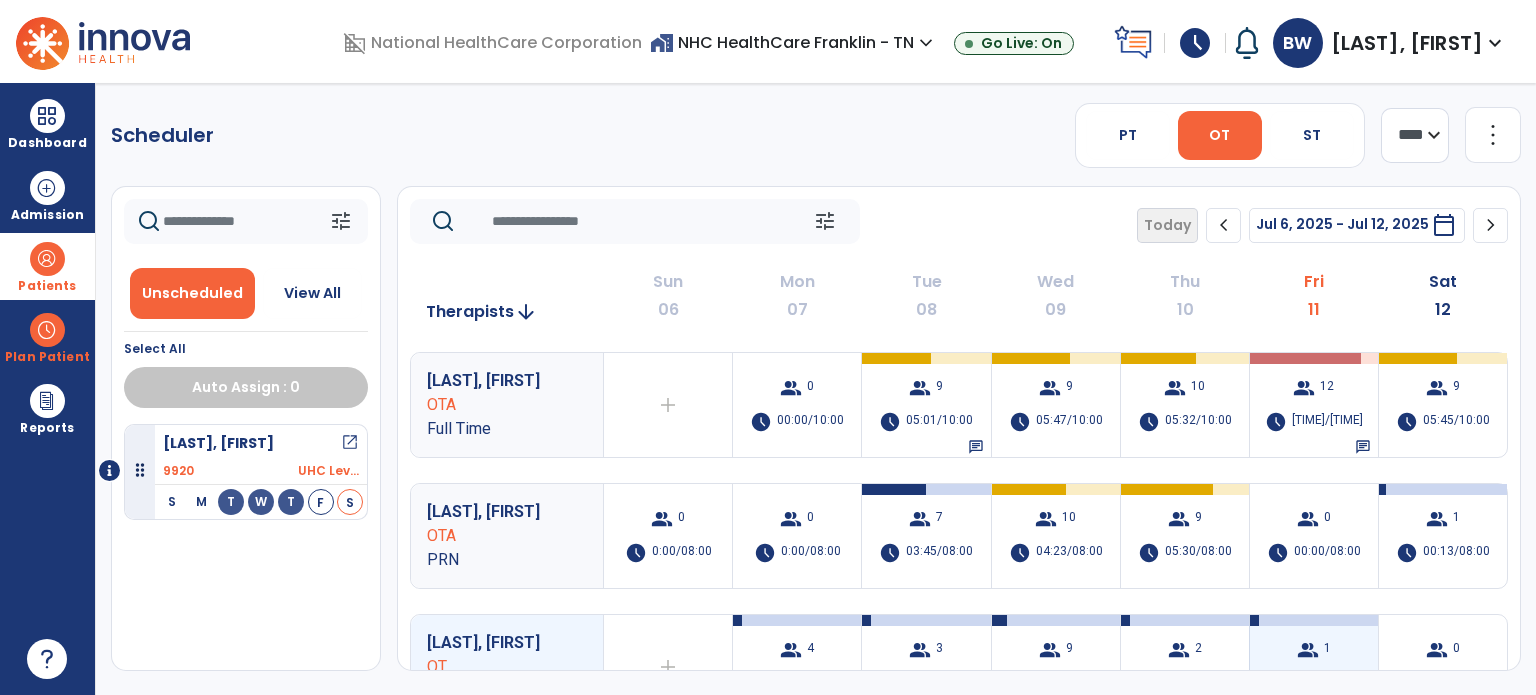 click on "group" at bounding box center [1308, 650] 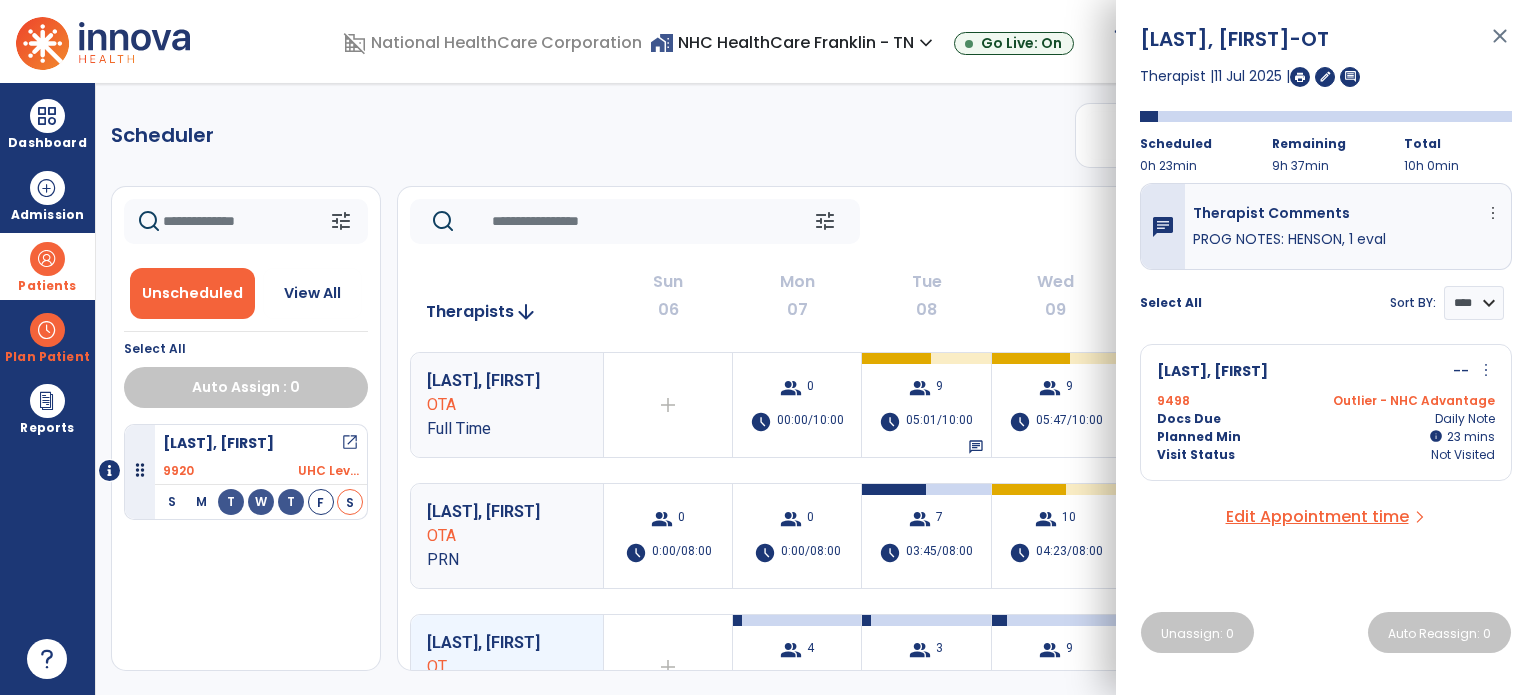 click at bounding box center [1300, 77] 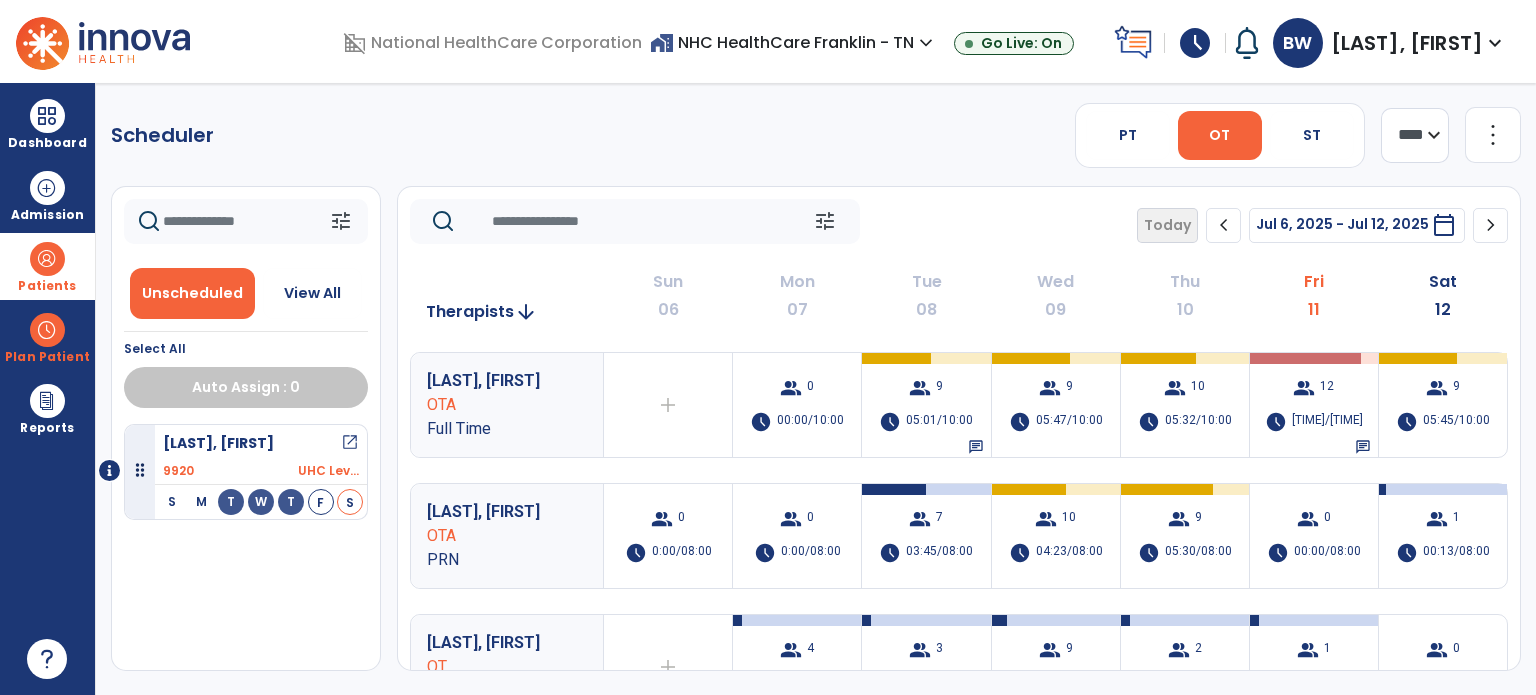 click 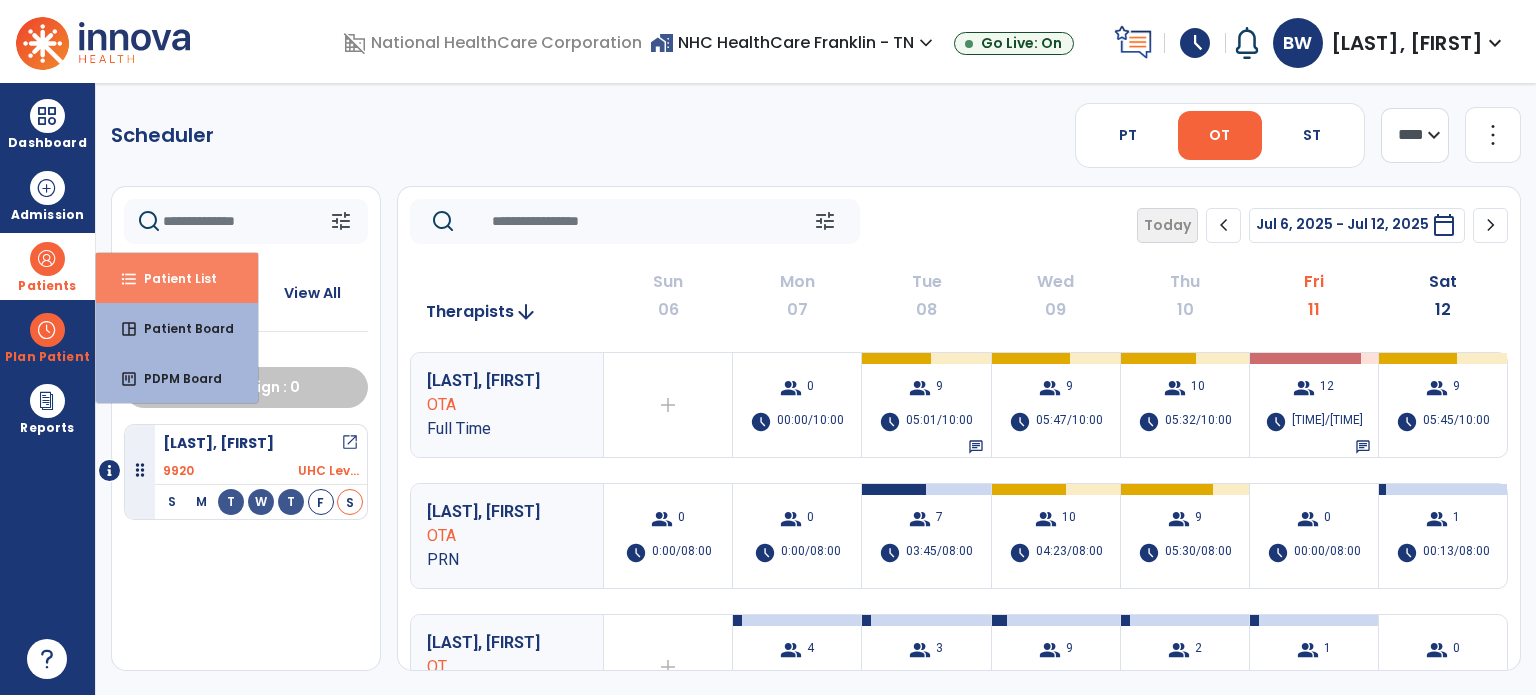 click on "format_list_bulleted  Patient List" at bounding box center [177, 278] 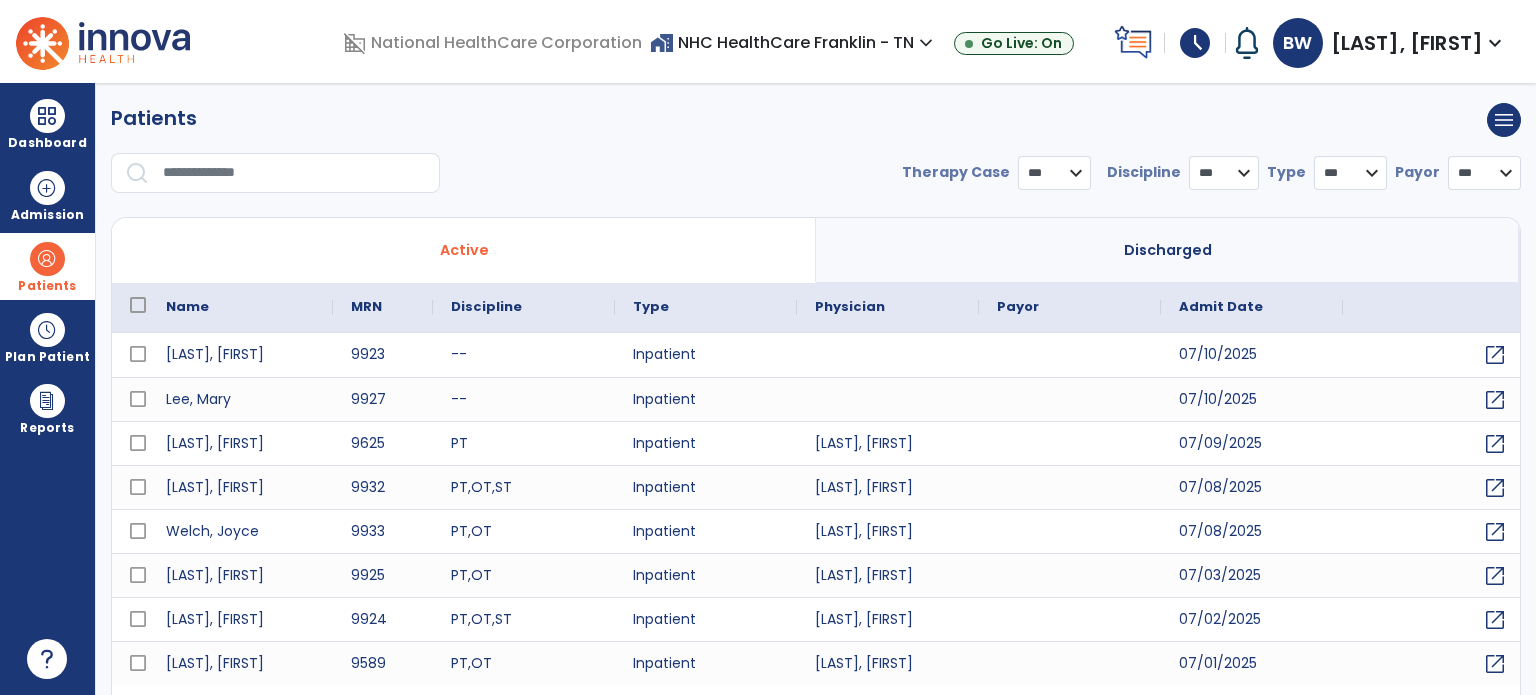 select on "***" 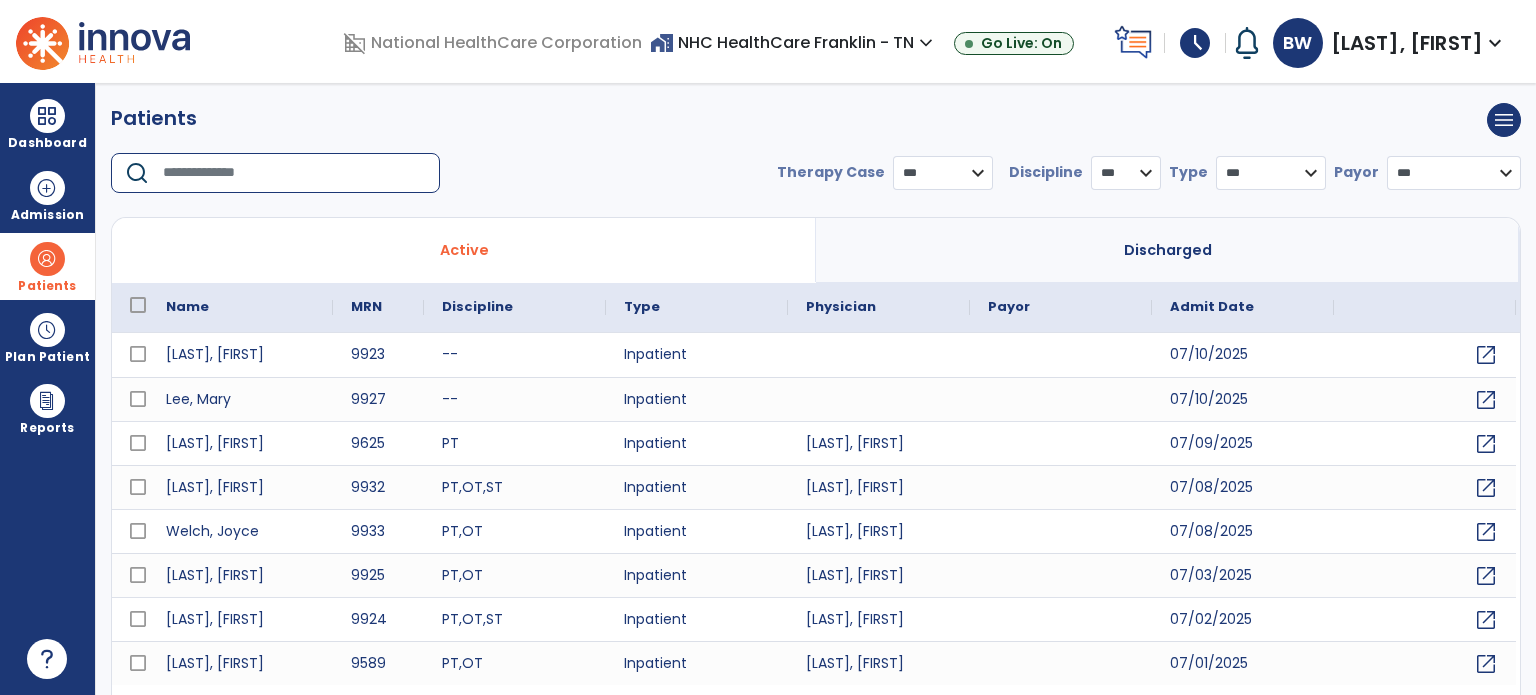 click at bounding box center (294, 173) 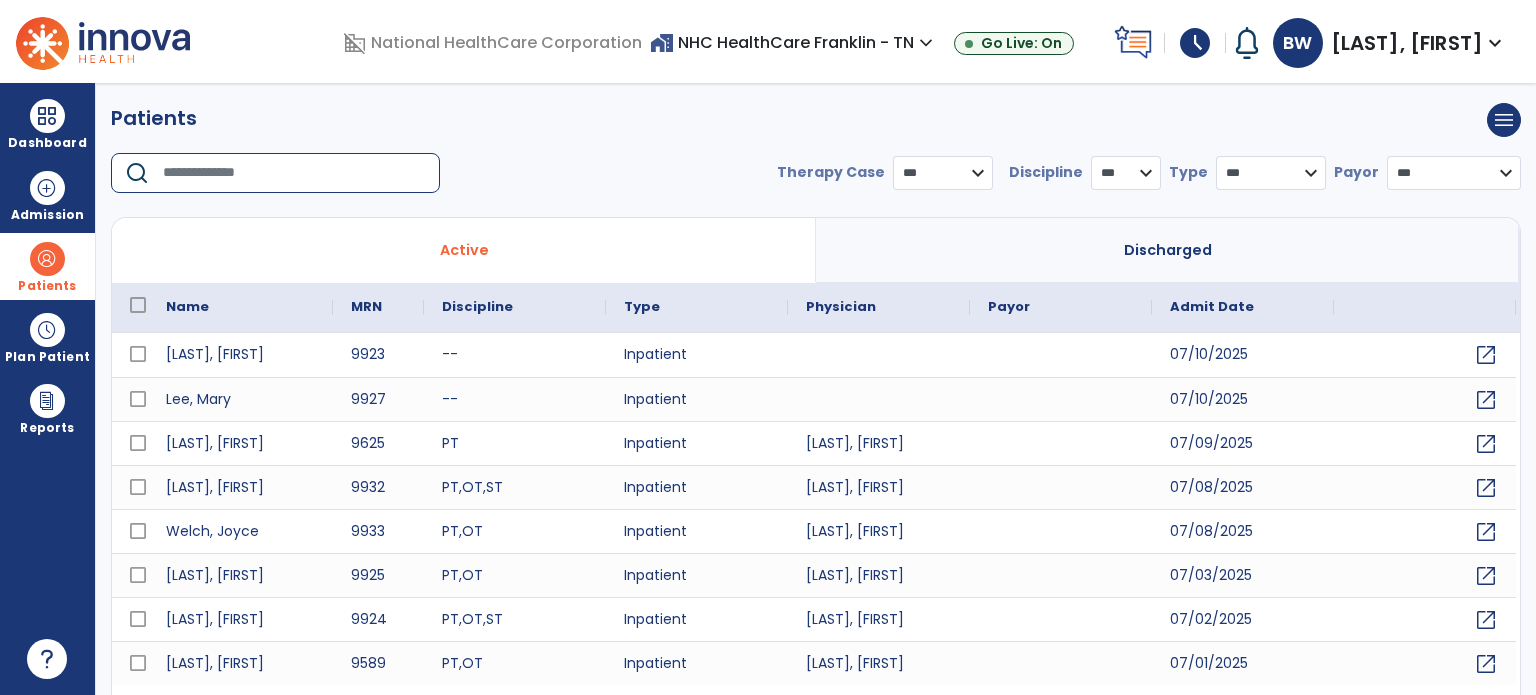 click at bounding box center [294, 173] 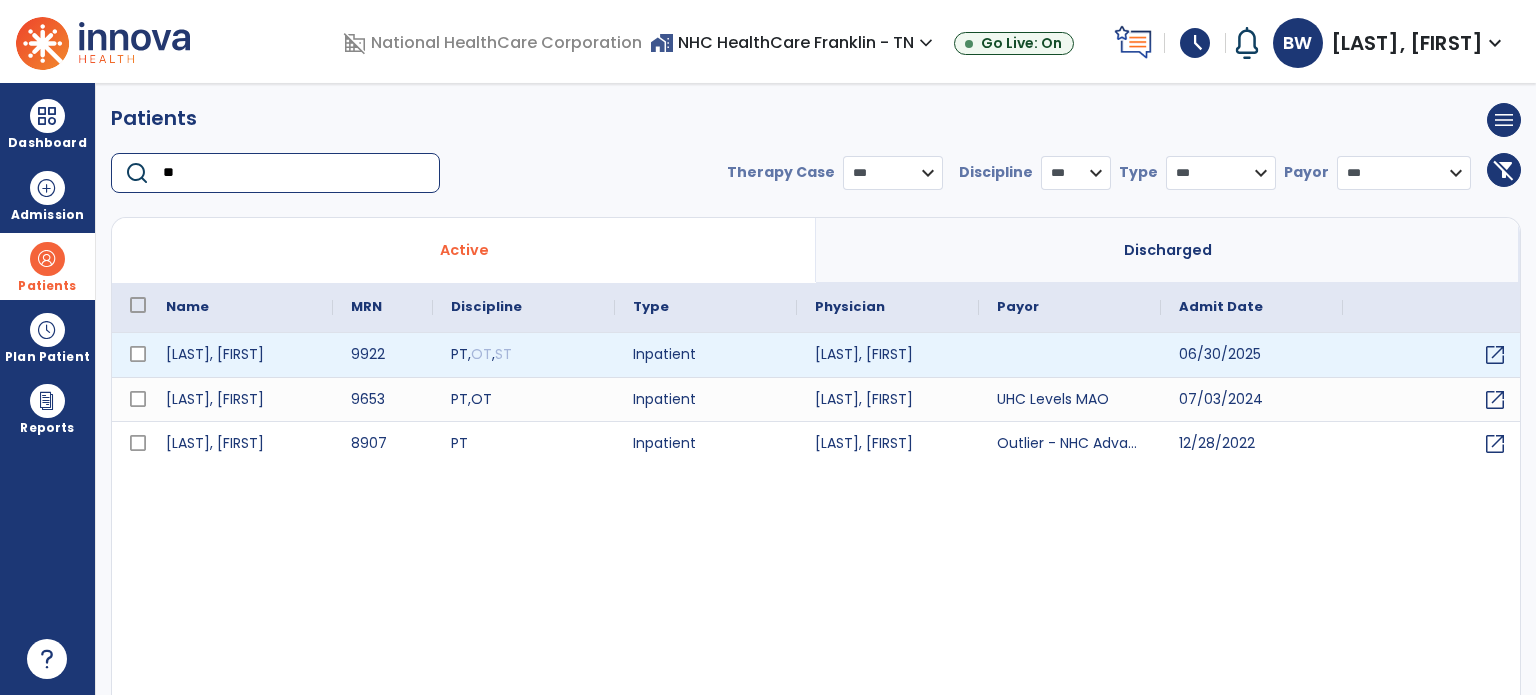 type on "**" 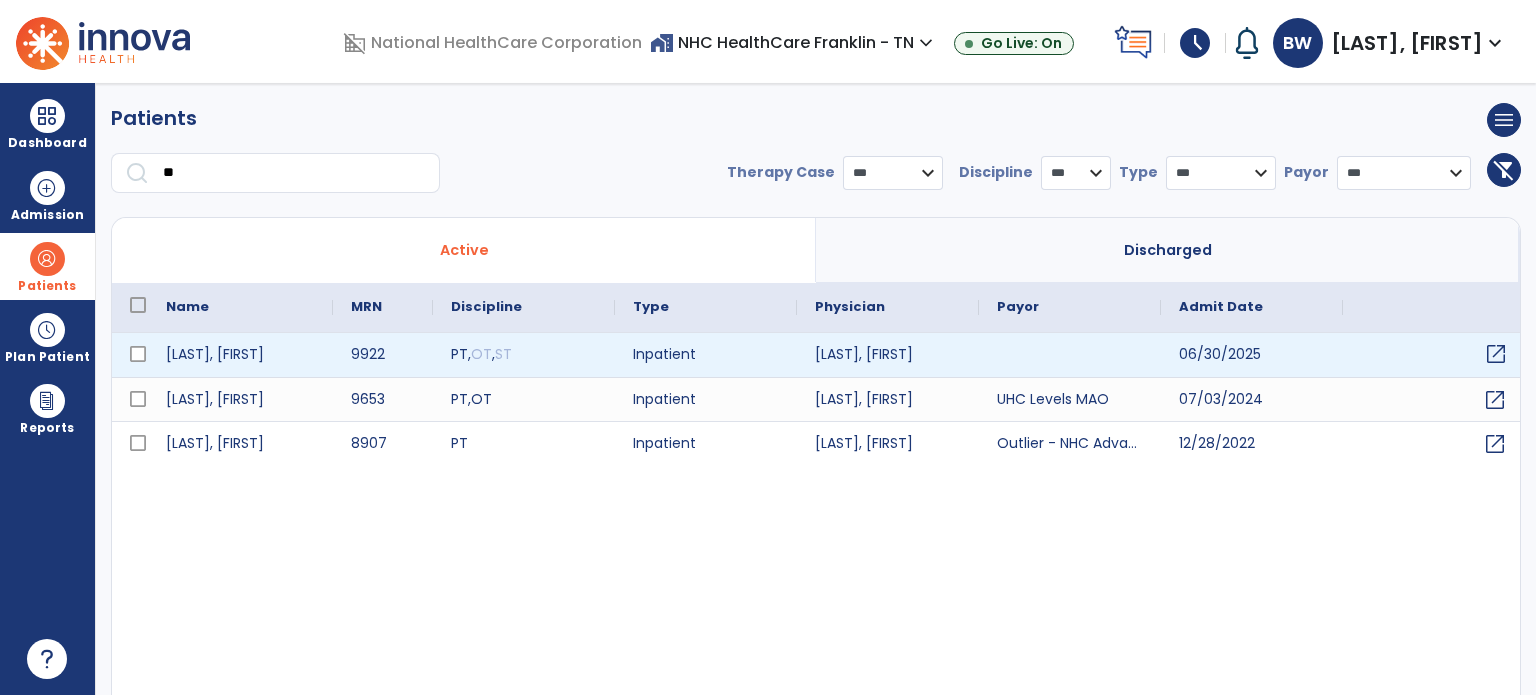 drag, startPoint x: 1492, startPoint y: 359, endPoint x: 1500, endPoint y: 352, distance: 10.630146 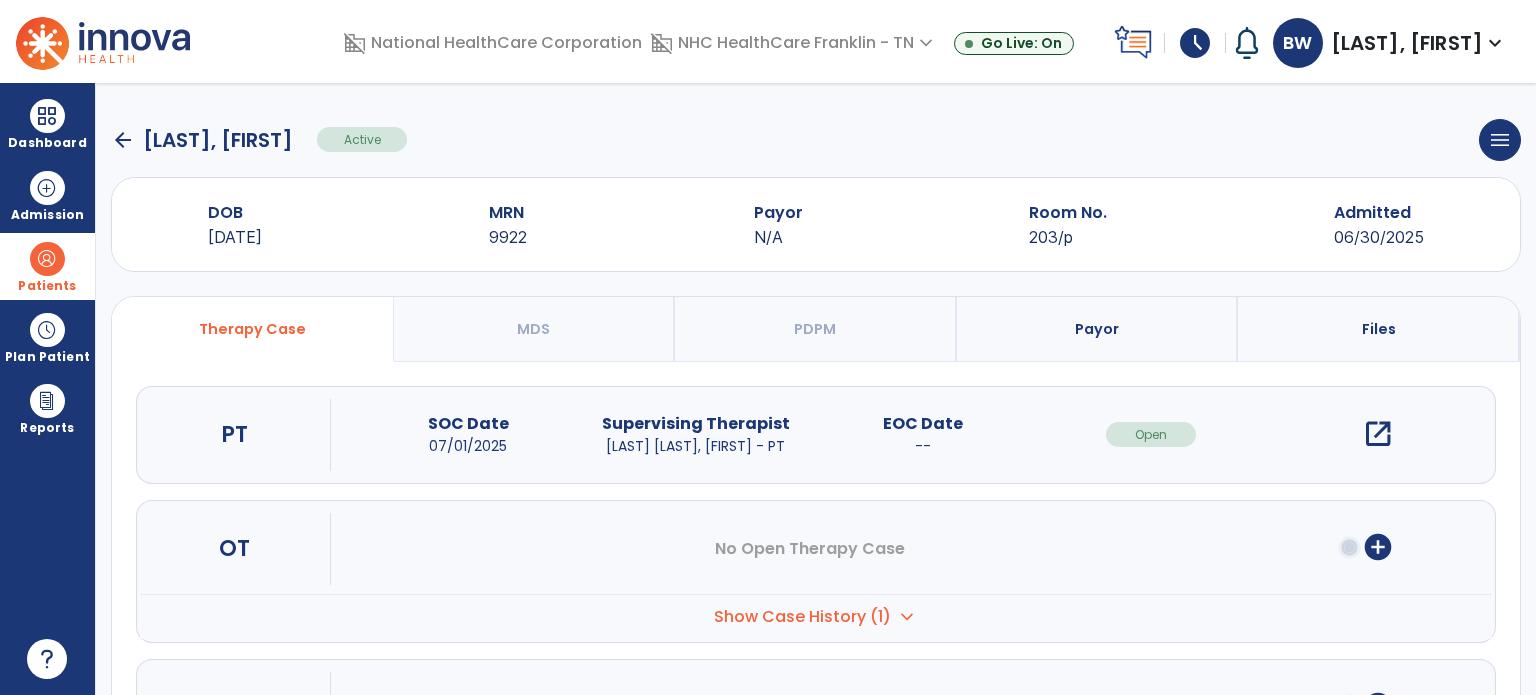 click on "domain_disabled   National HealthCare Corporation   domain_disabled   NHC HealthCare Franklin - TN   expand_more   NHC HealthCare Franklin - TN  Go Live: On schedule My Time:   Friday, Jul 11    ***** stop  Stop   Open your timecard  arrow_right Notifications Mark as read Co-Treatment Conflict: Yocam, Joyce Wed Jan 01 2025 at 10:14 AM | NHC HealthCare Franklin - TN Request to add (OT) discharge Note - Shelby Manspeaker Wed Oct 16 2024 at 2:55 PM | NHC HealthCare Franklin - TN See all Notifications  BW   Williams, Barbara   expand_more   home   Home   person   Profile   help   Help   logout   Log out" at bounding box center (768, 41) 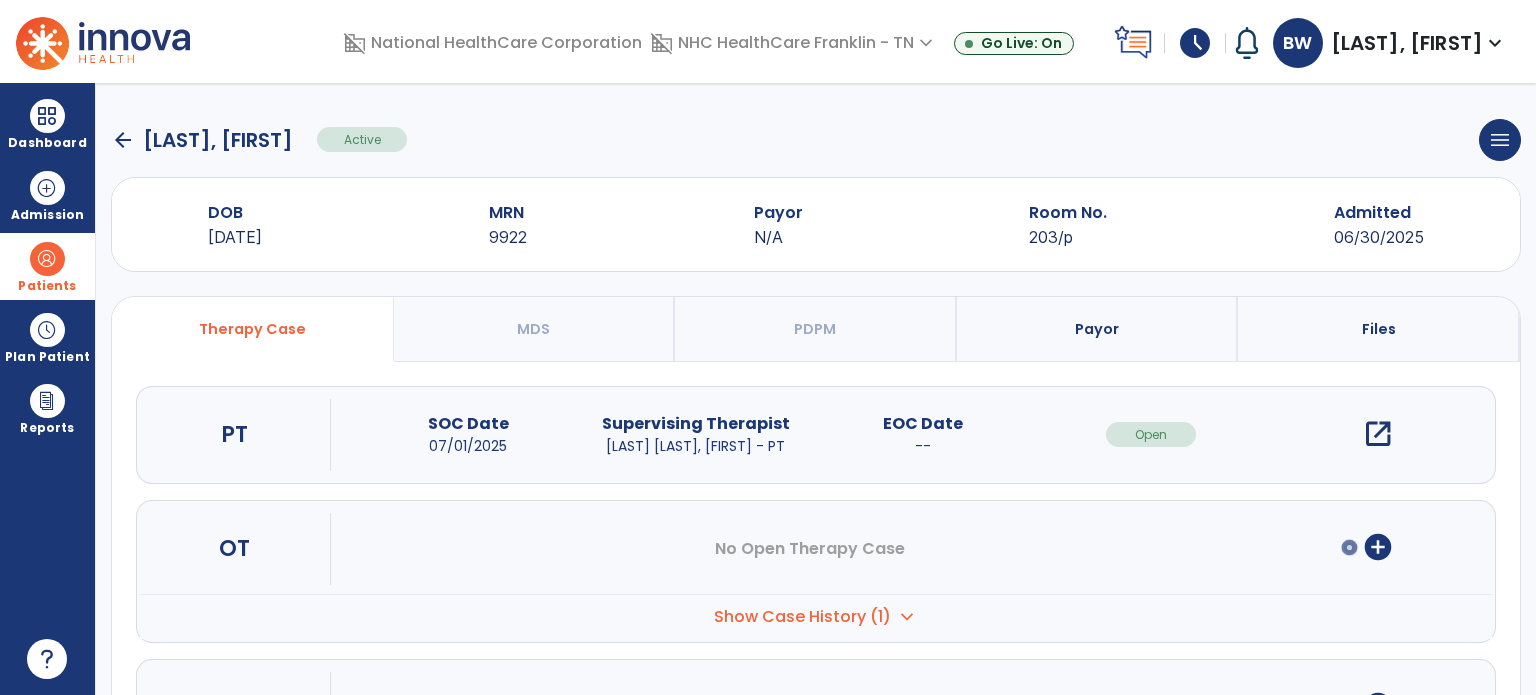 click on "expand_more" at bounding box center (907, 617) 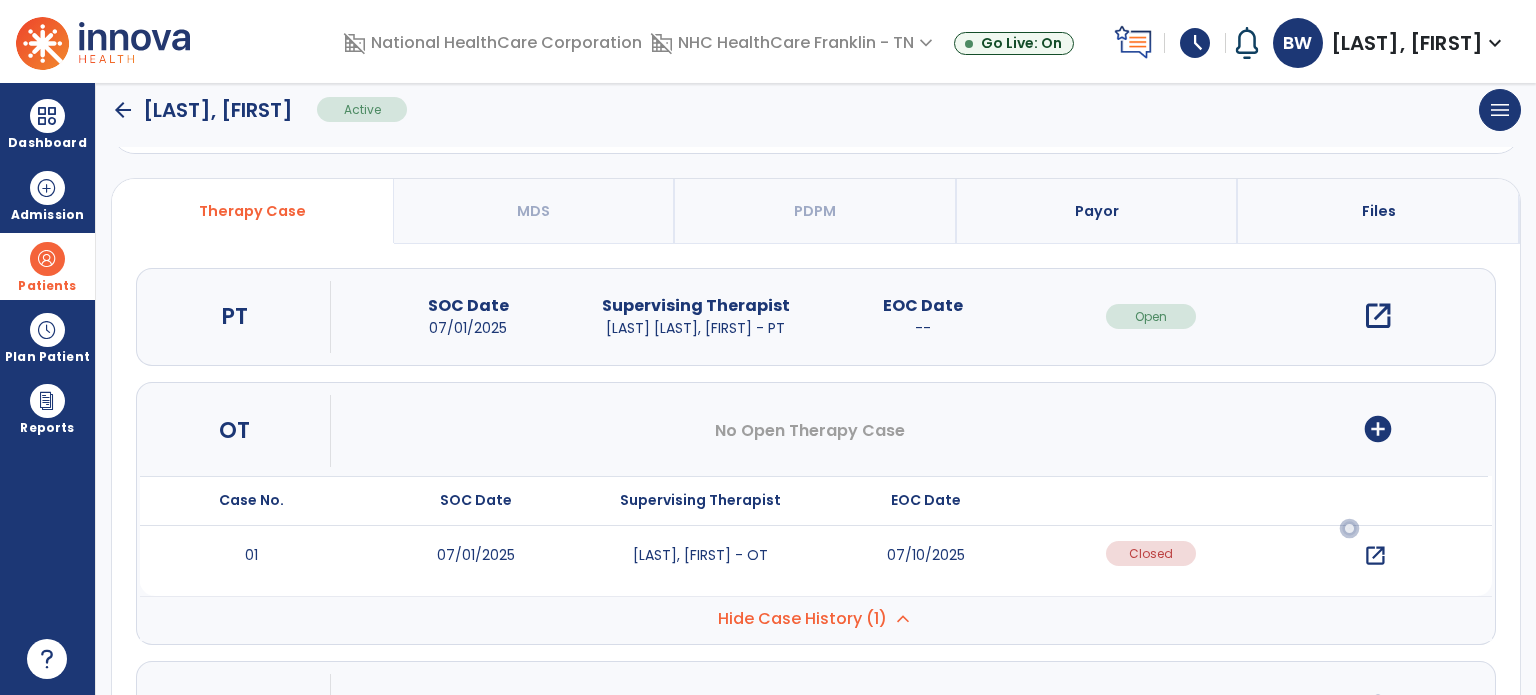 scroll, scrollTop: 0, scrollLeft: 0, axis: both 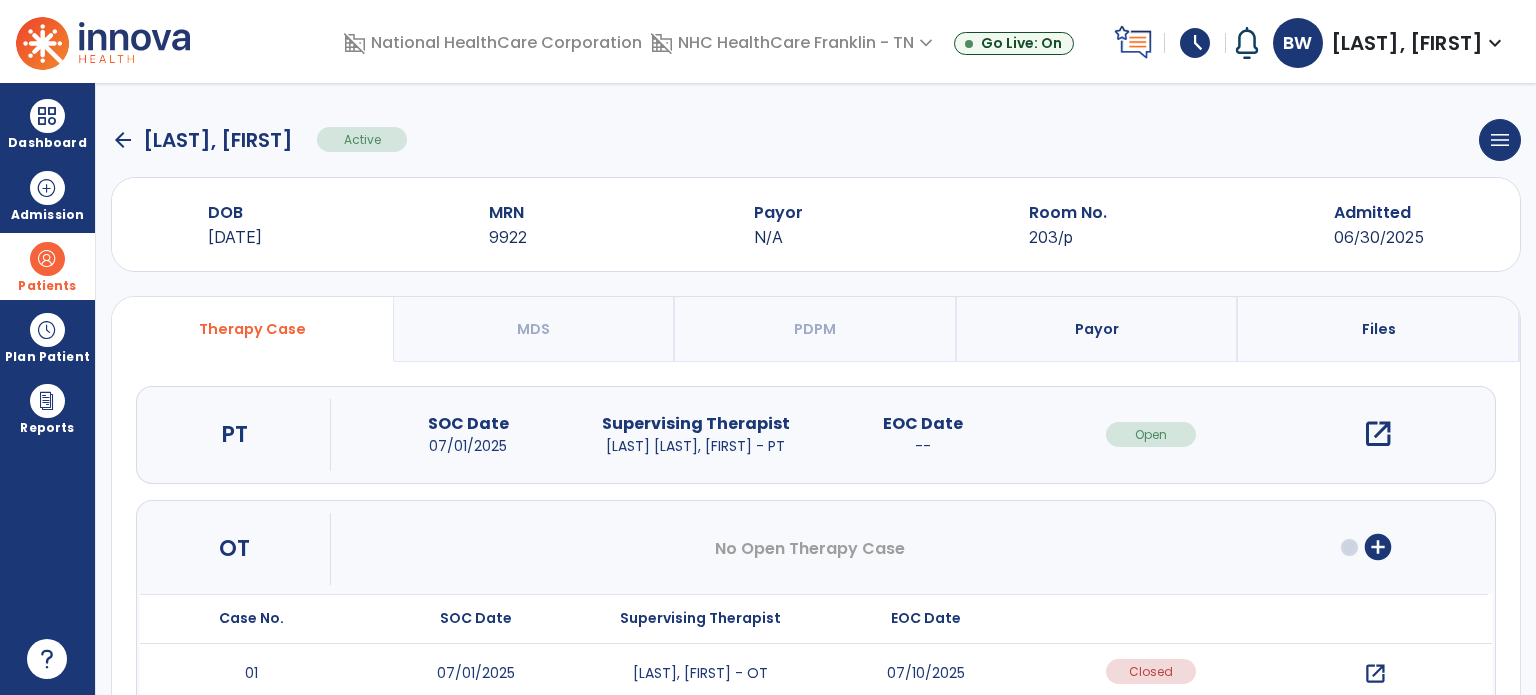 click on "arrow_back" 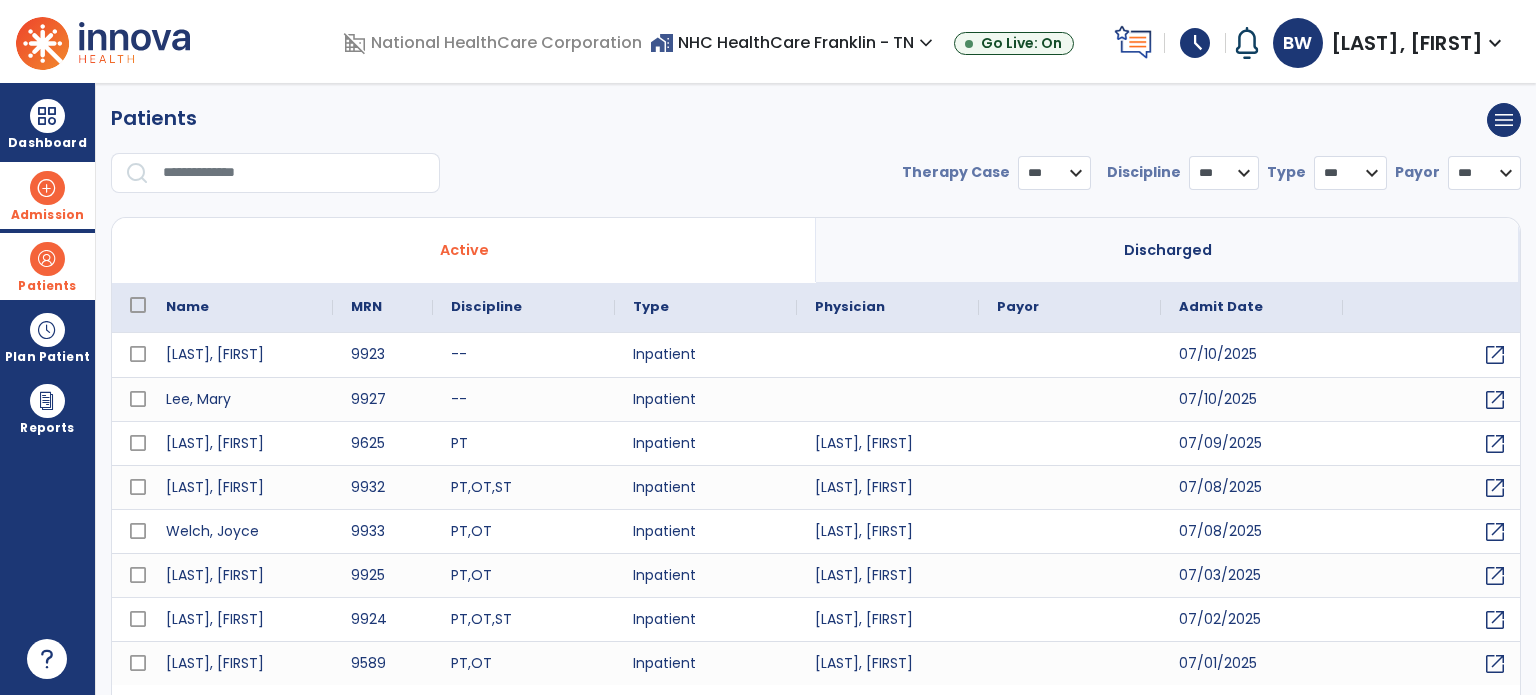 select on "***" 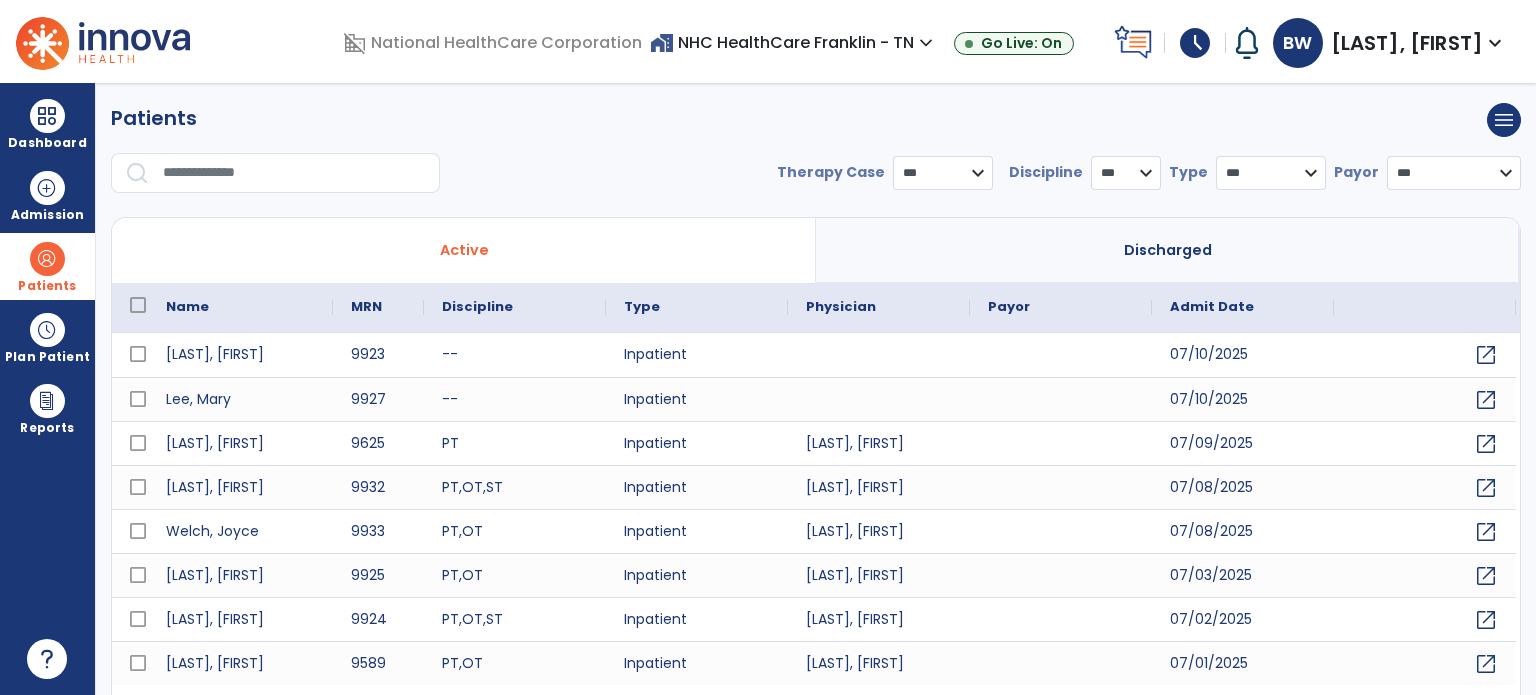 click at bounding box center (47, 259) 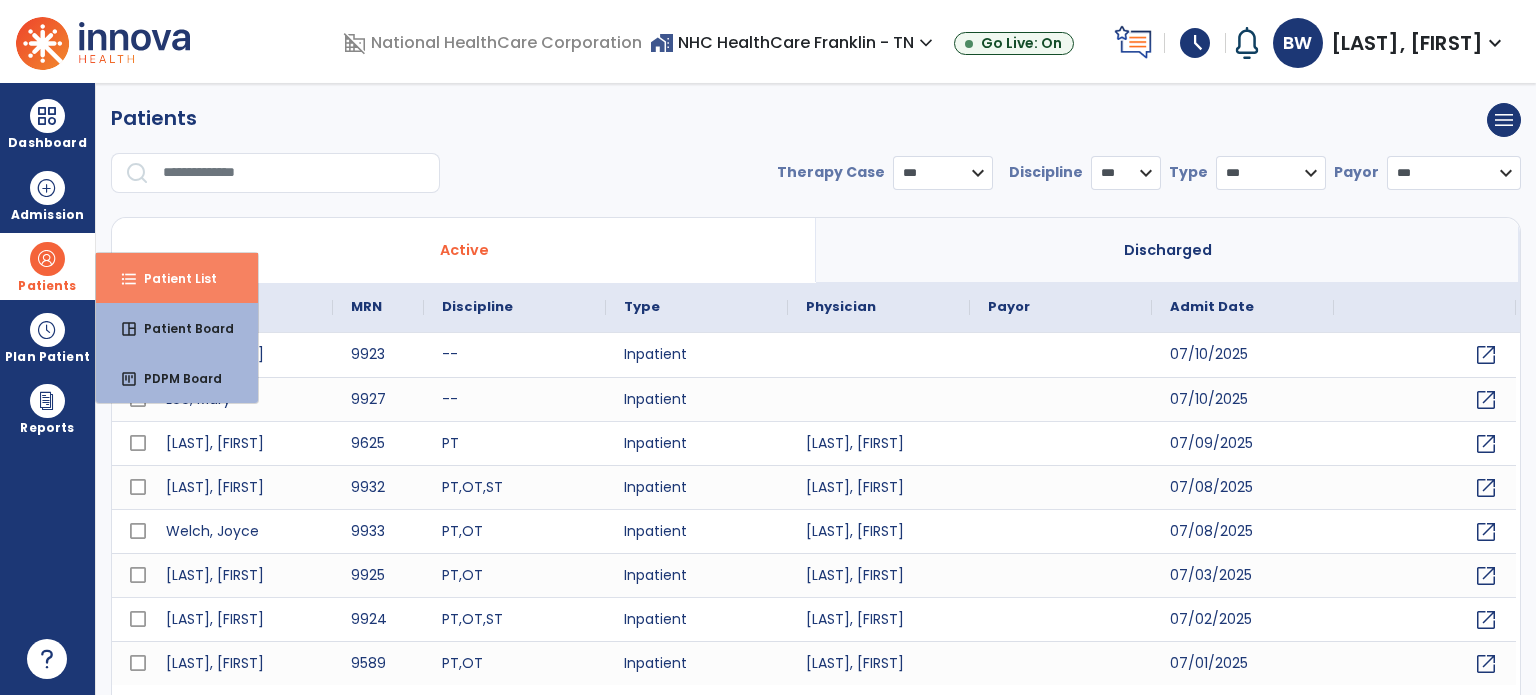 click on "format_list_bulleted  Patient List" at bounding box center [177, 278] 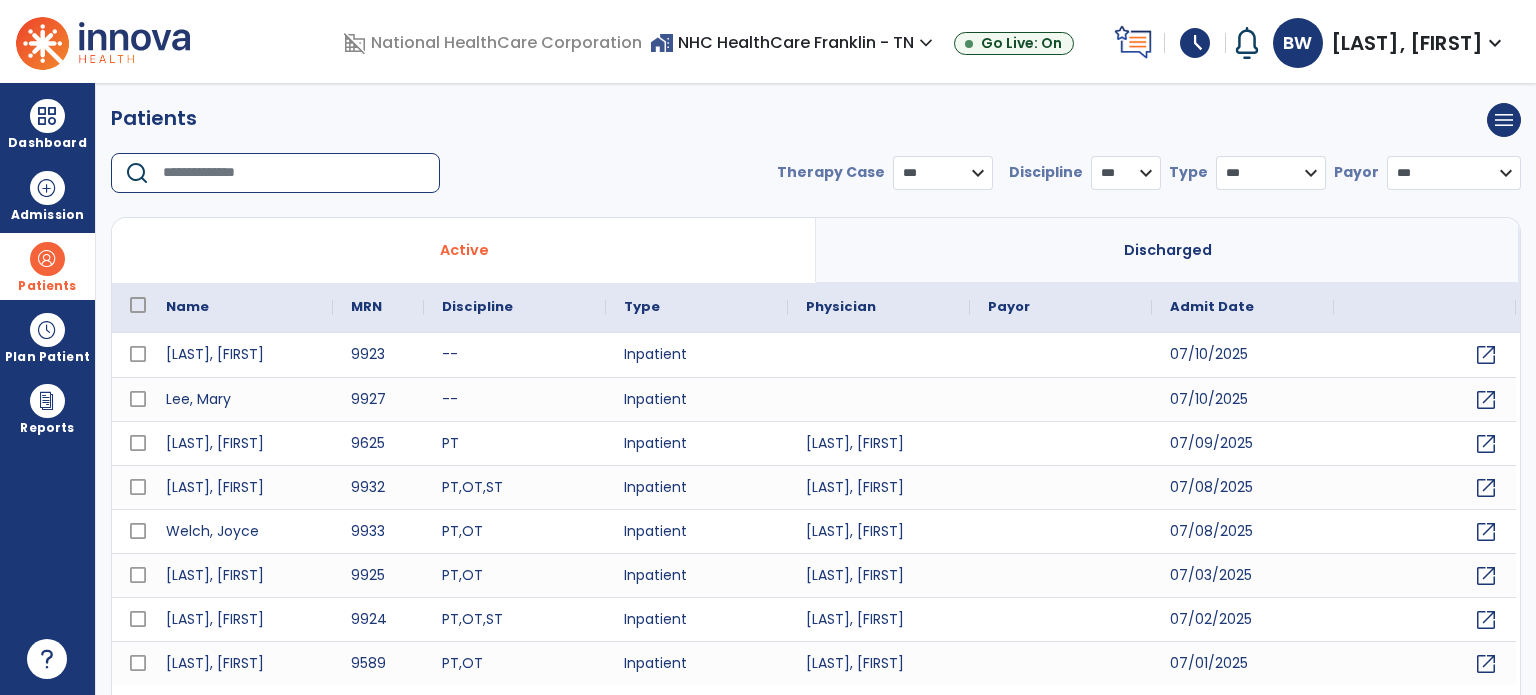 click at bounding box center [294, 173] 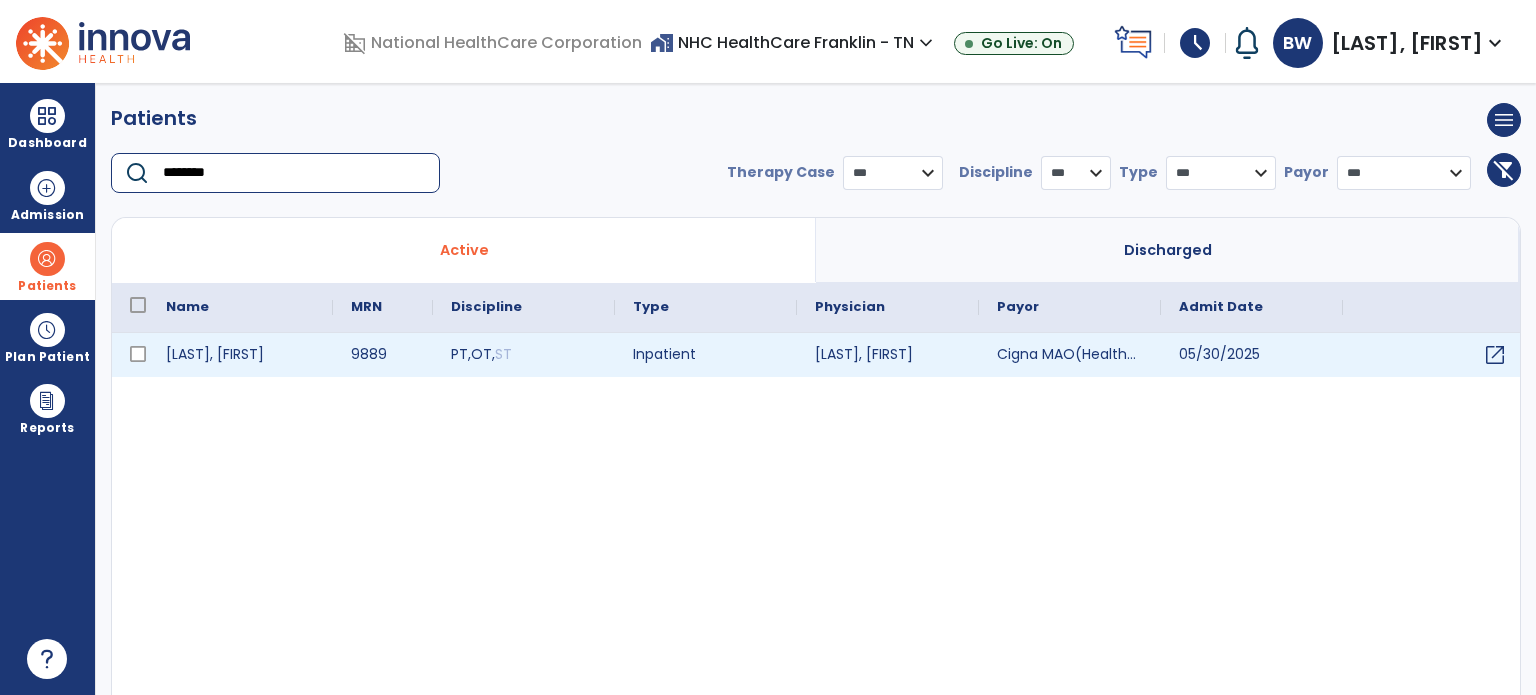 type on "********" 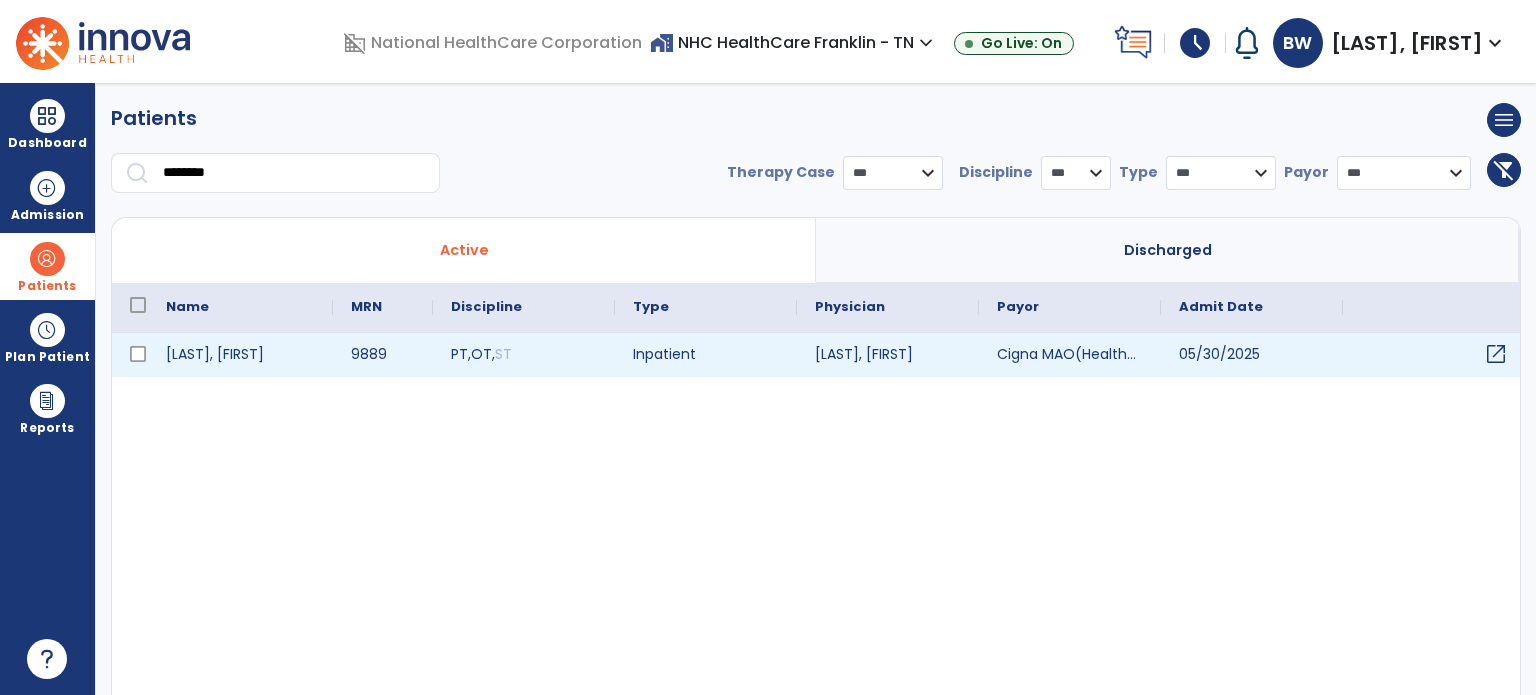 click on "open_in_new" at bounding box center [1496, 354] 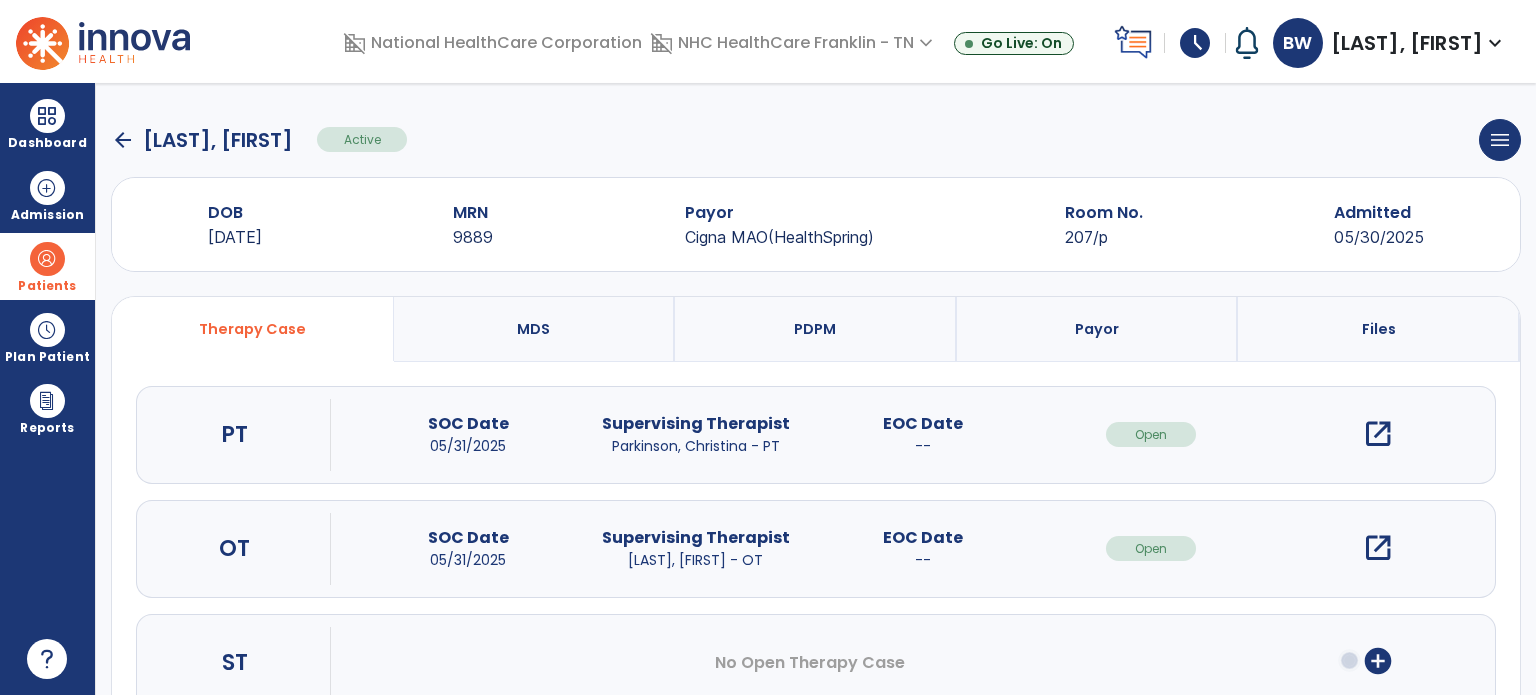 click on "open_in_new" at bounding box center (1378, 548) 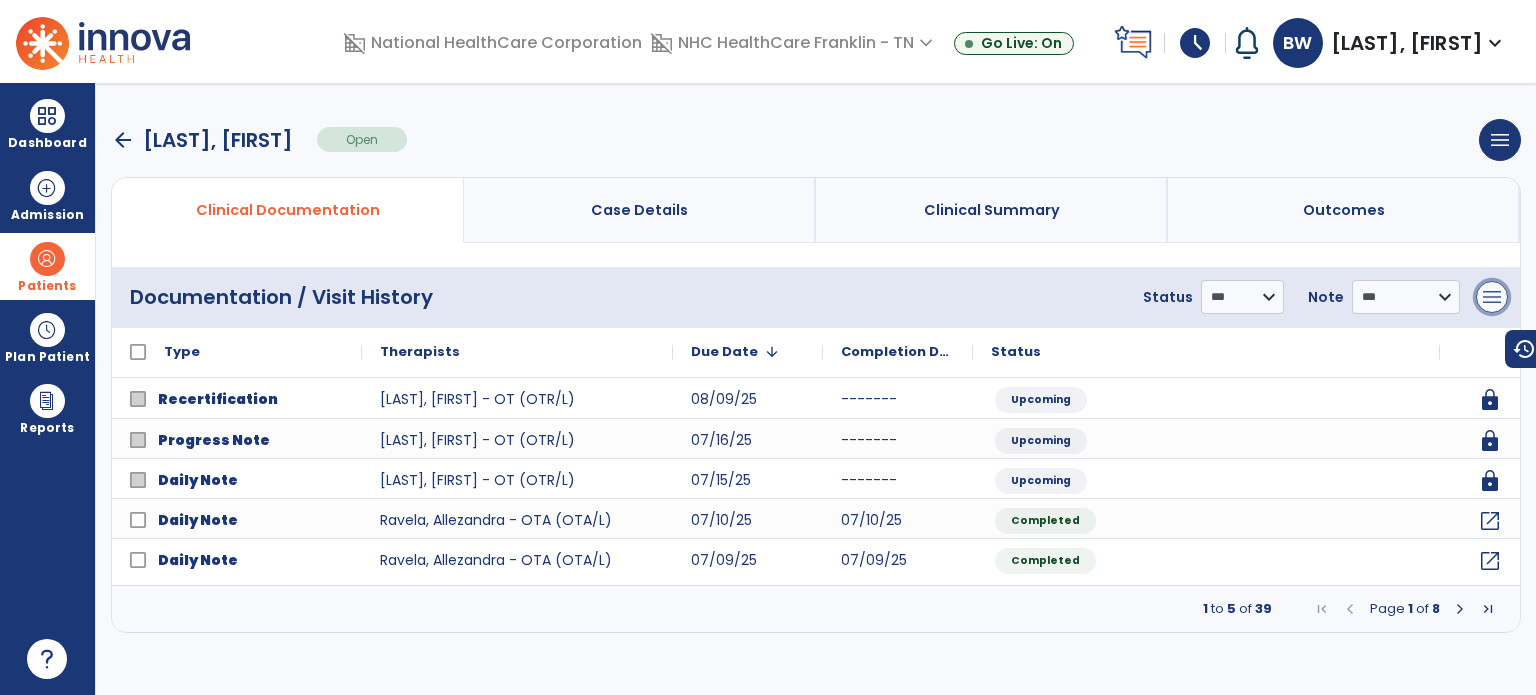 click on "menu" at bounding box center (1492, 297) 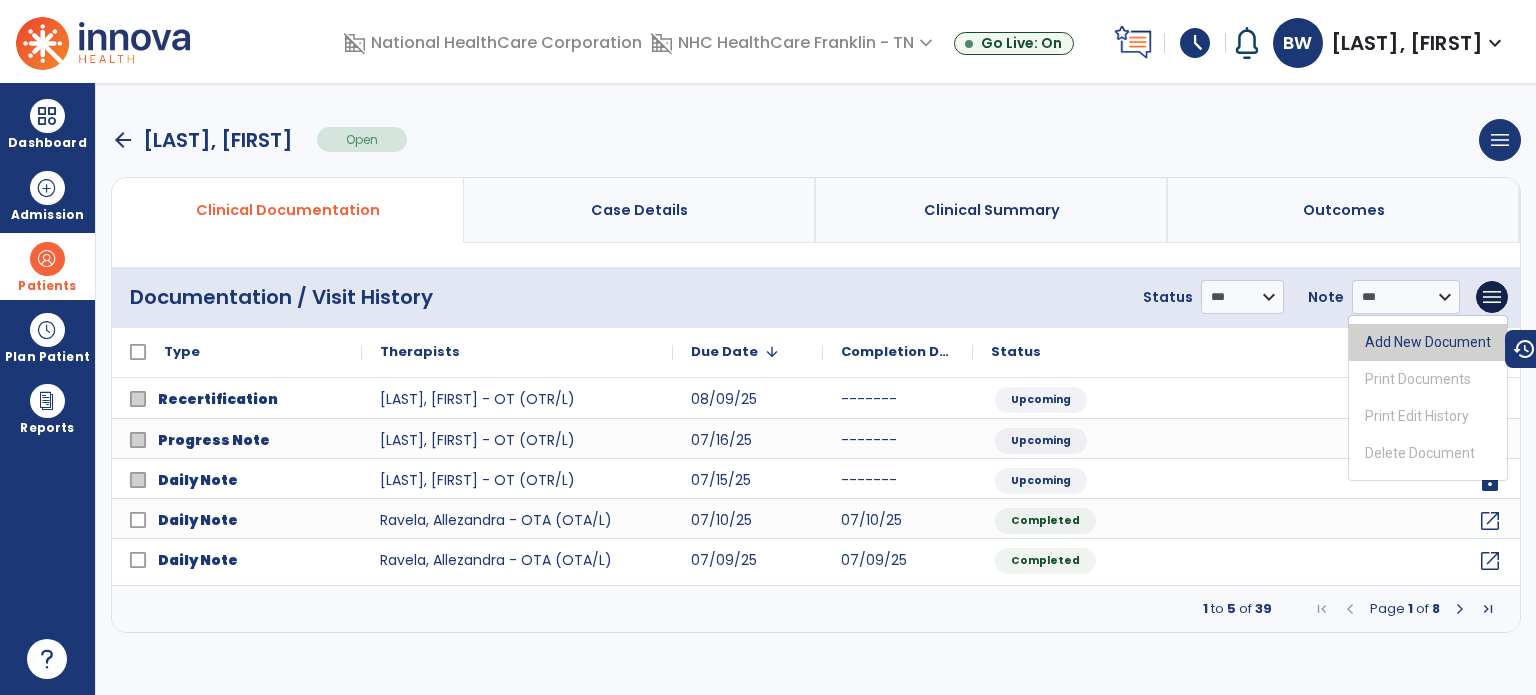 click on "Add New Document" at bounding box center (1428, 342) 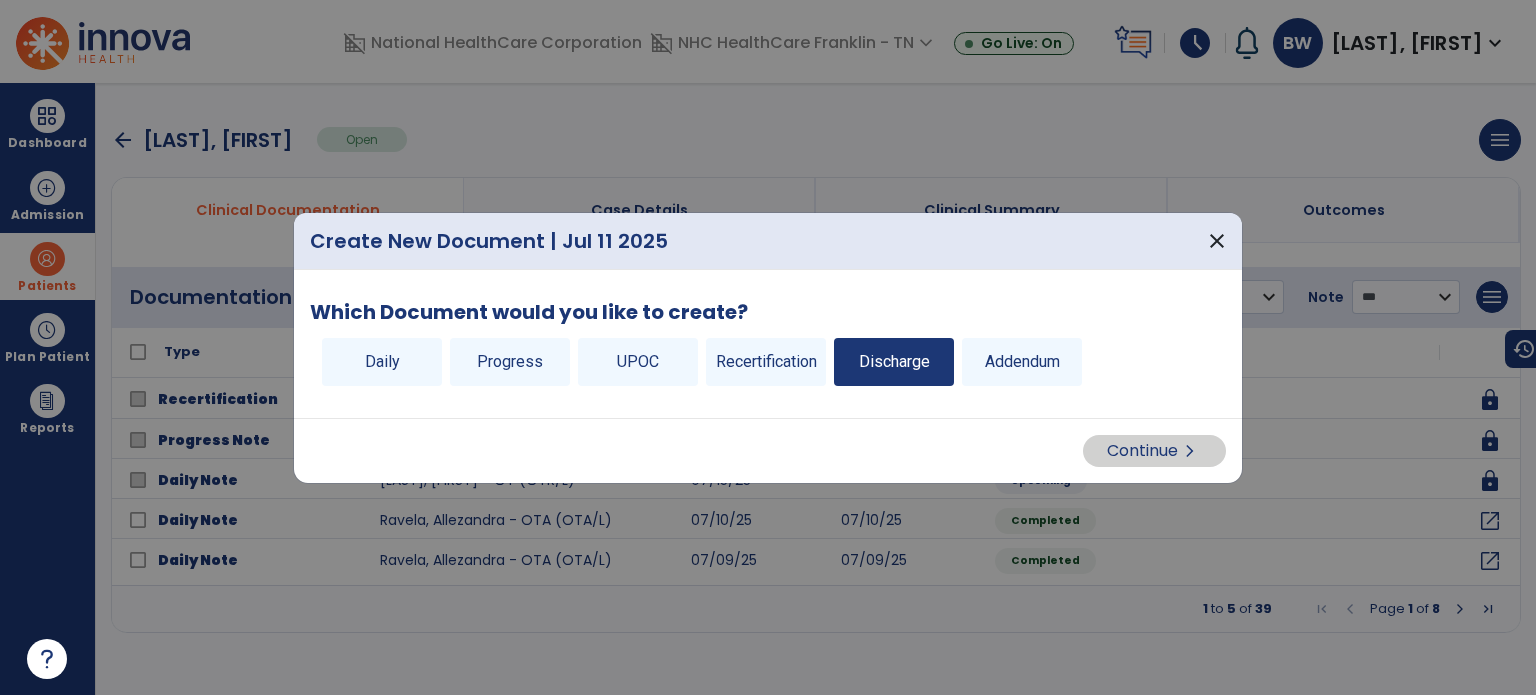 click on "Discharge" at bounding box center [894, 362] 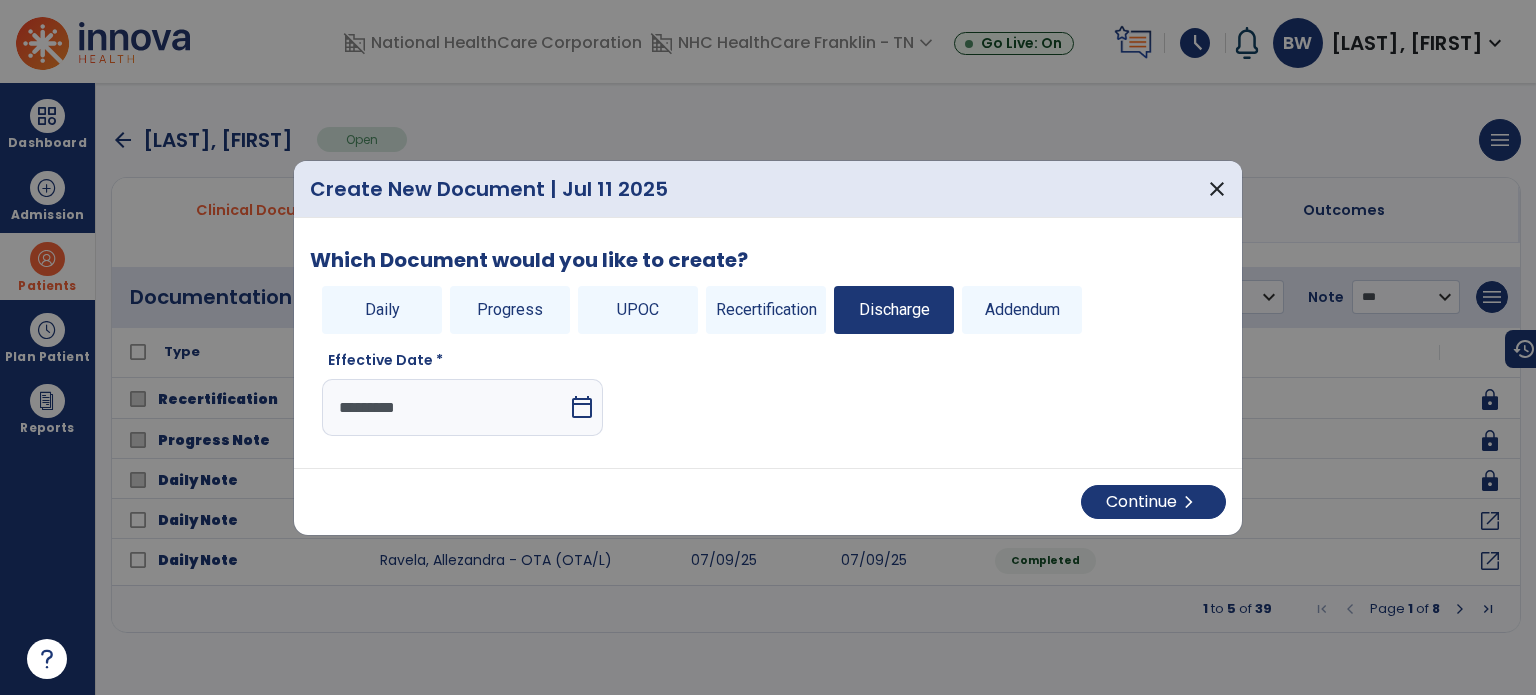 click on "calendar_today" at bounding box center (582, 407) 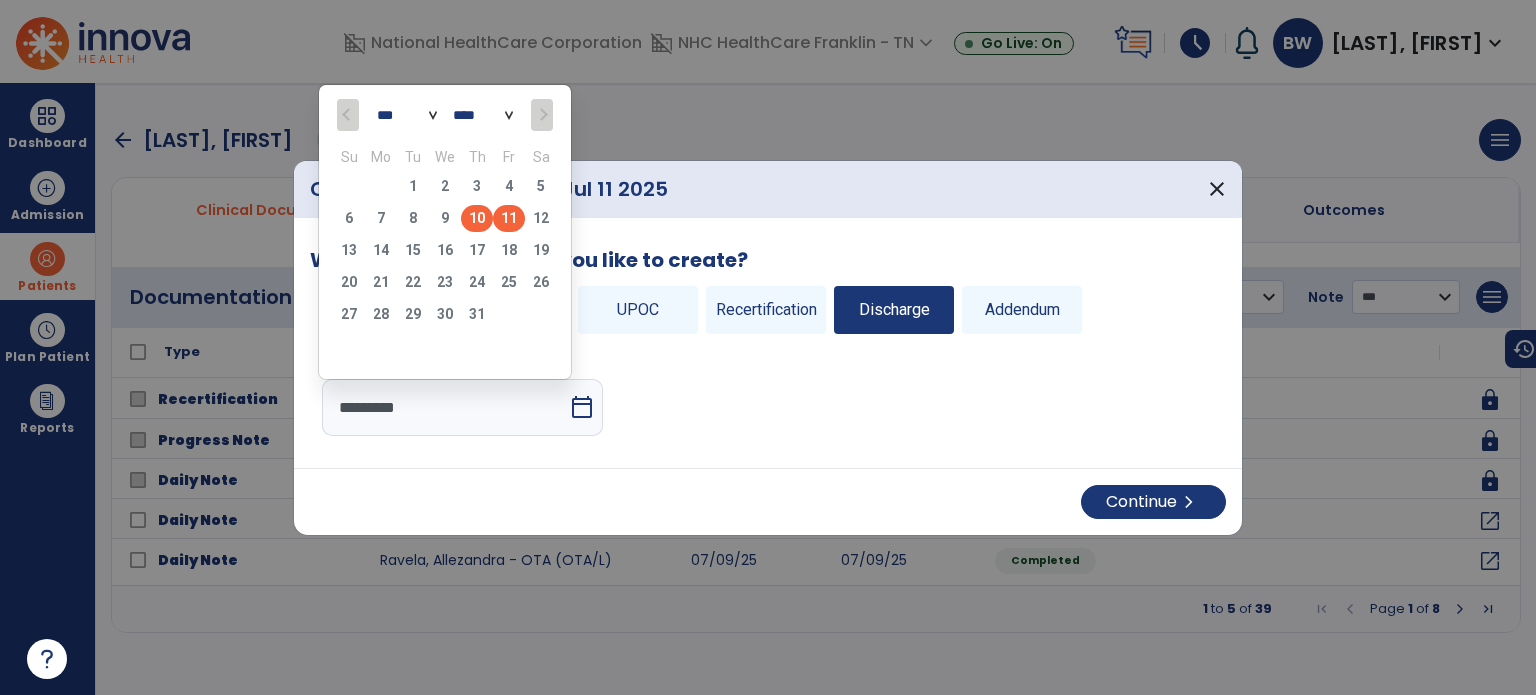 click on "10" 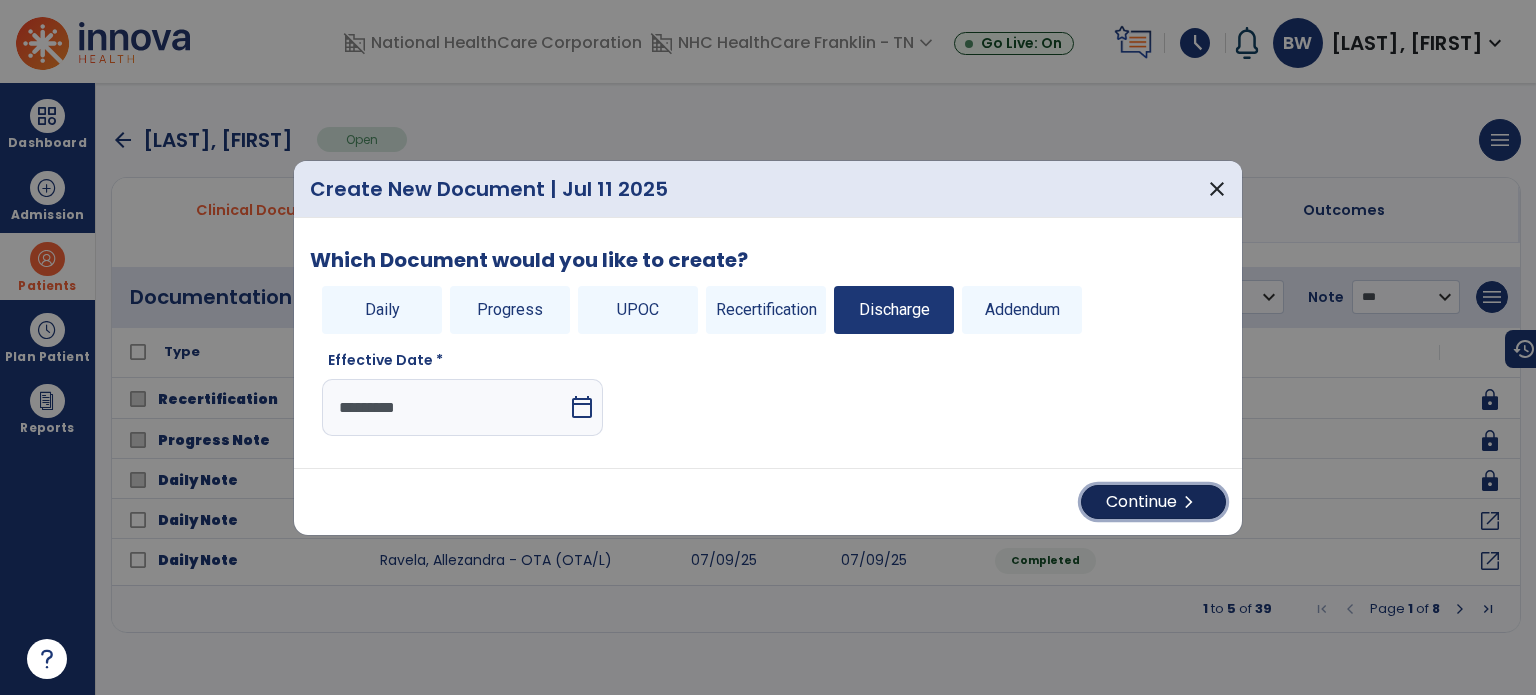 click on "Continue   chevron_right" at bounding box center (1153, 502) 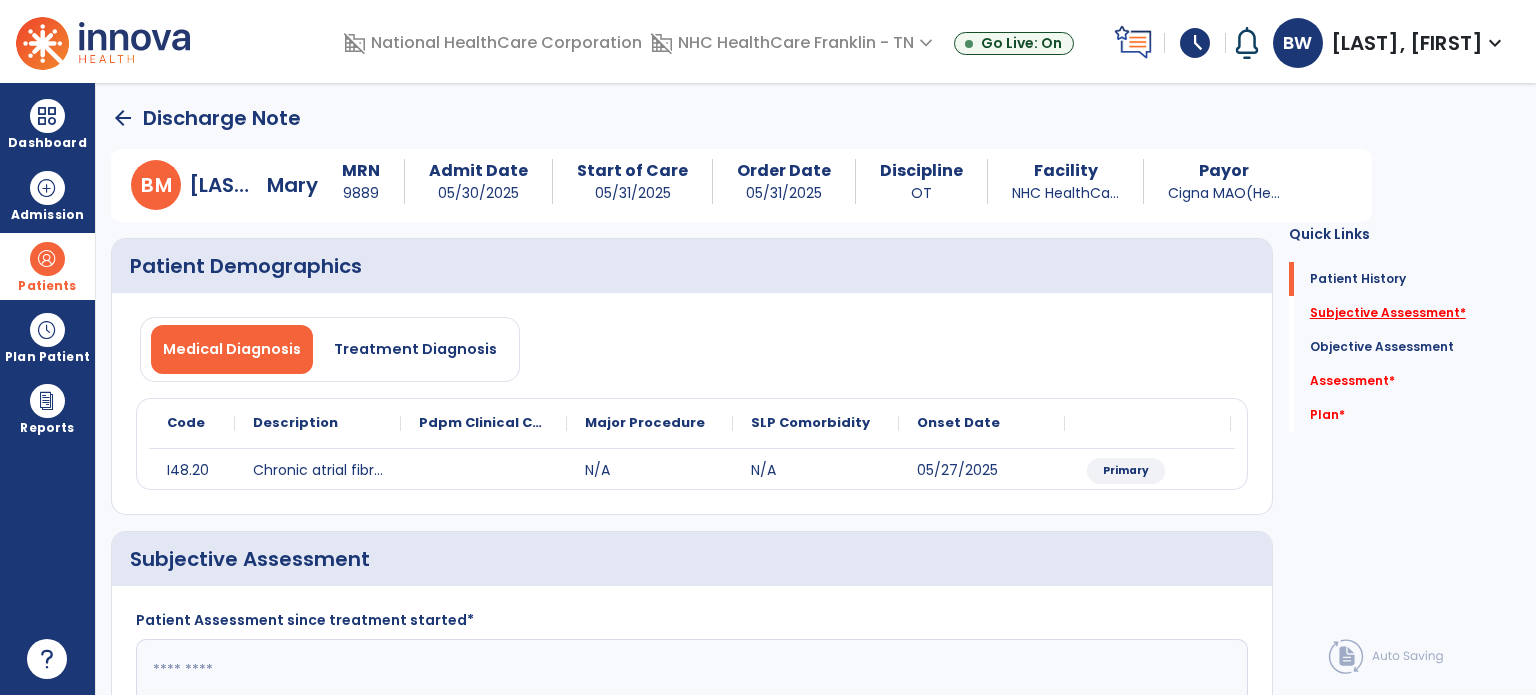 click on "Subjective Assessment   *" 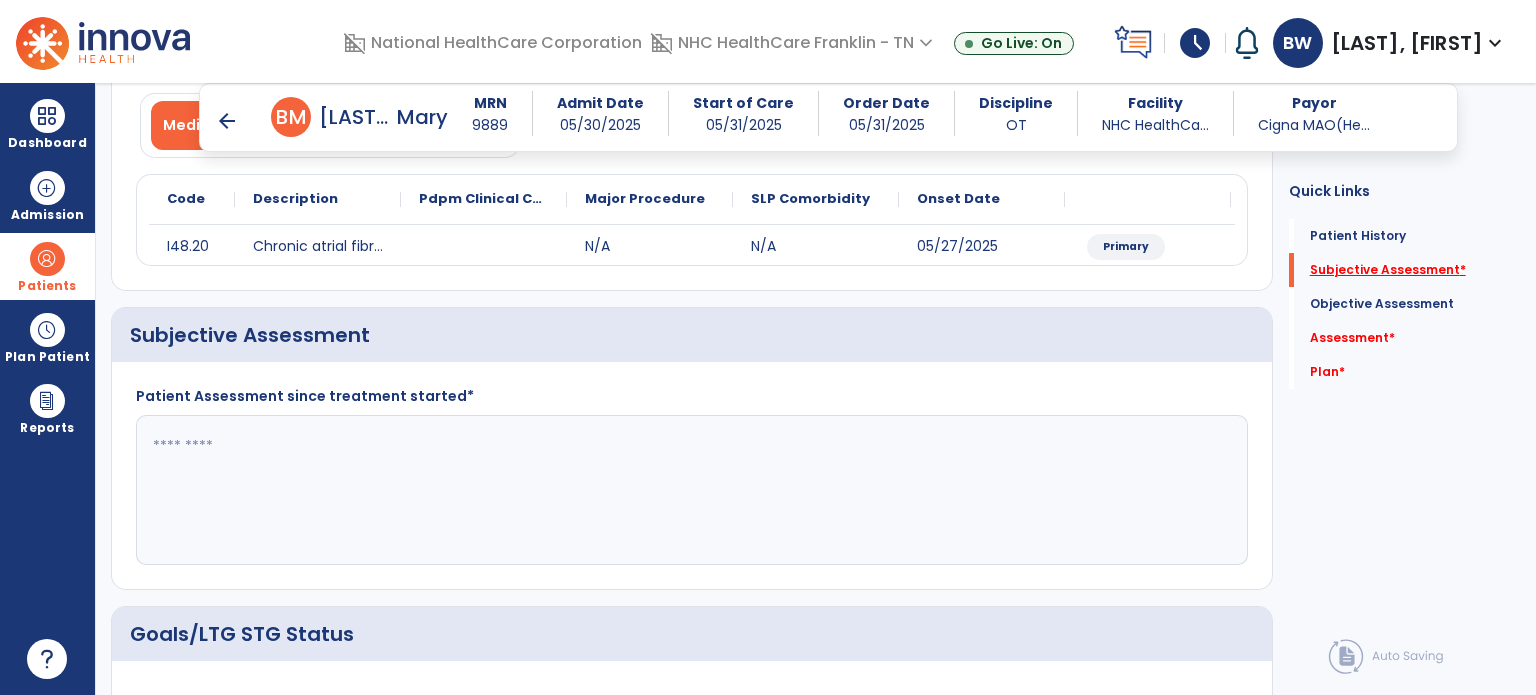 scroll, scrollTop: 282, scrollLeft: 0, axis: vertical 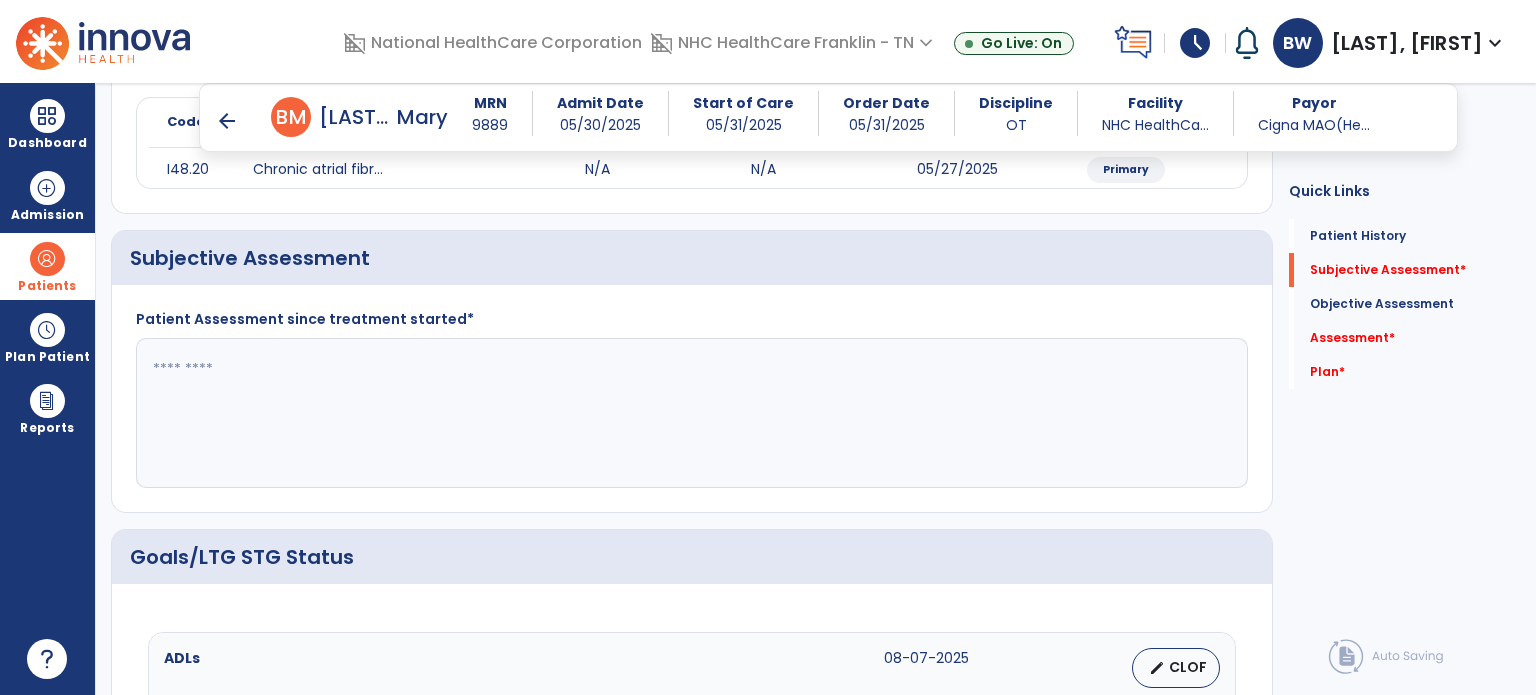 click 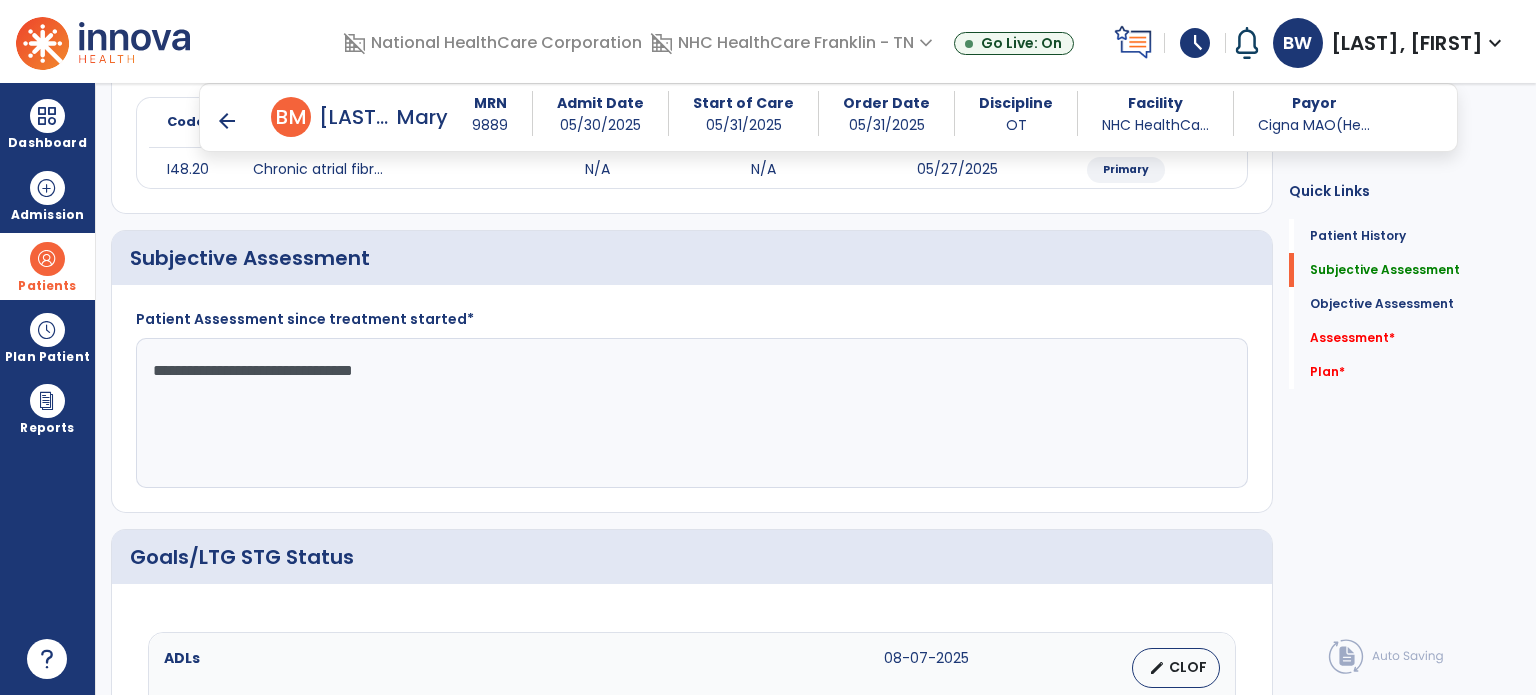 click on "**********" 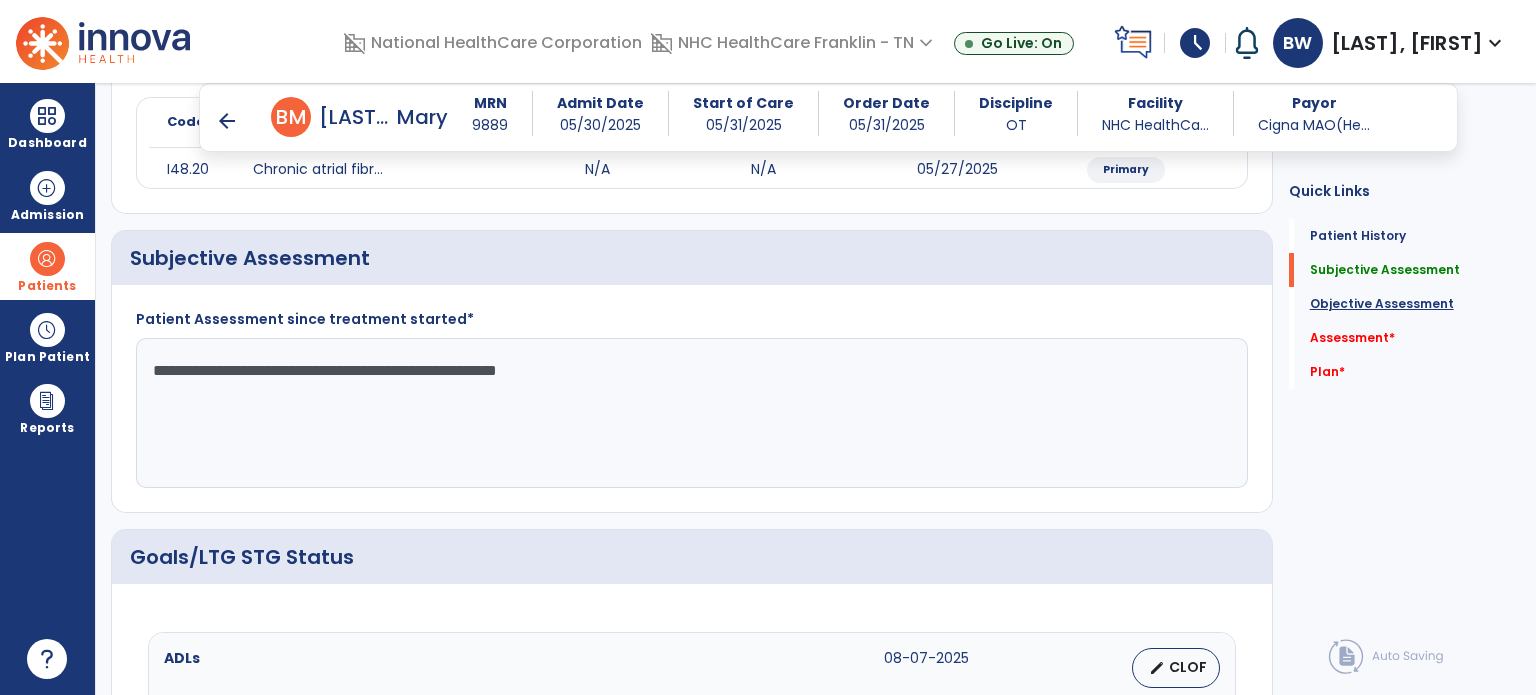type on "**********" 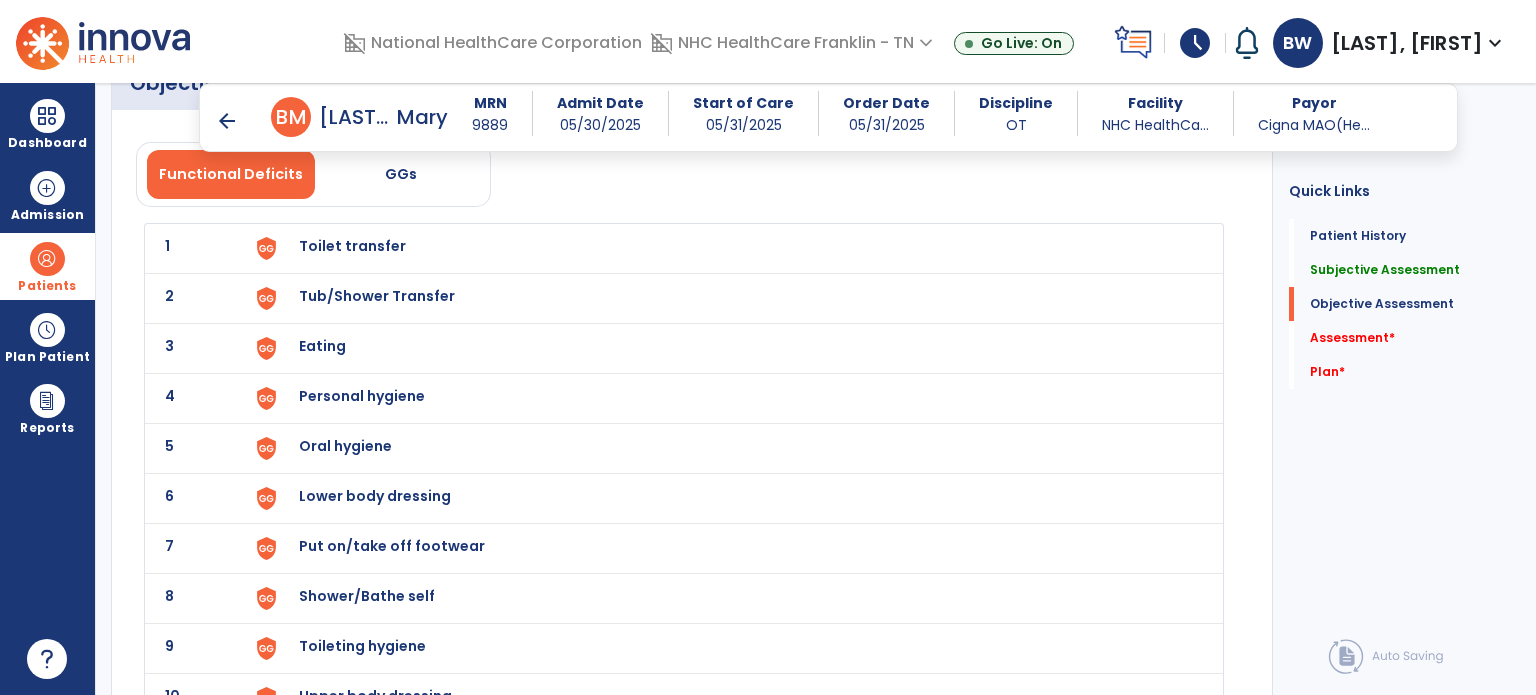 scroll, scrollTop: 1989, scrollLeft: 0, axis: vertical 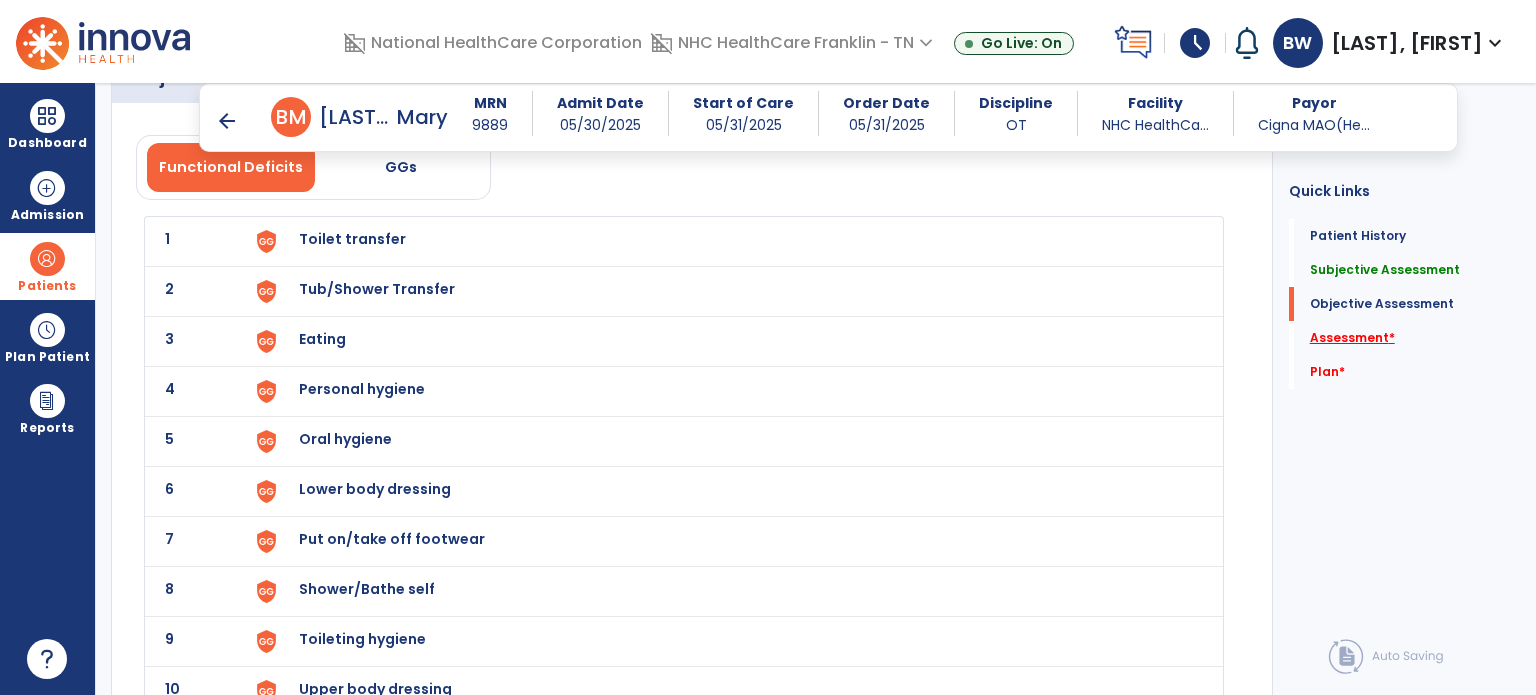 click on "Assessment   *" 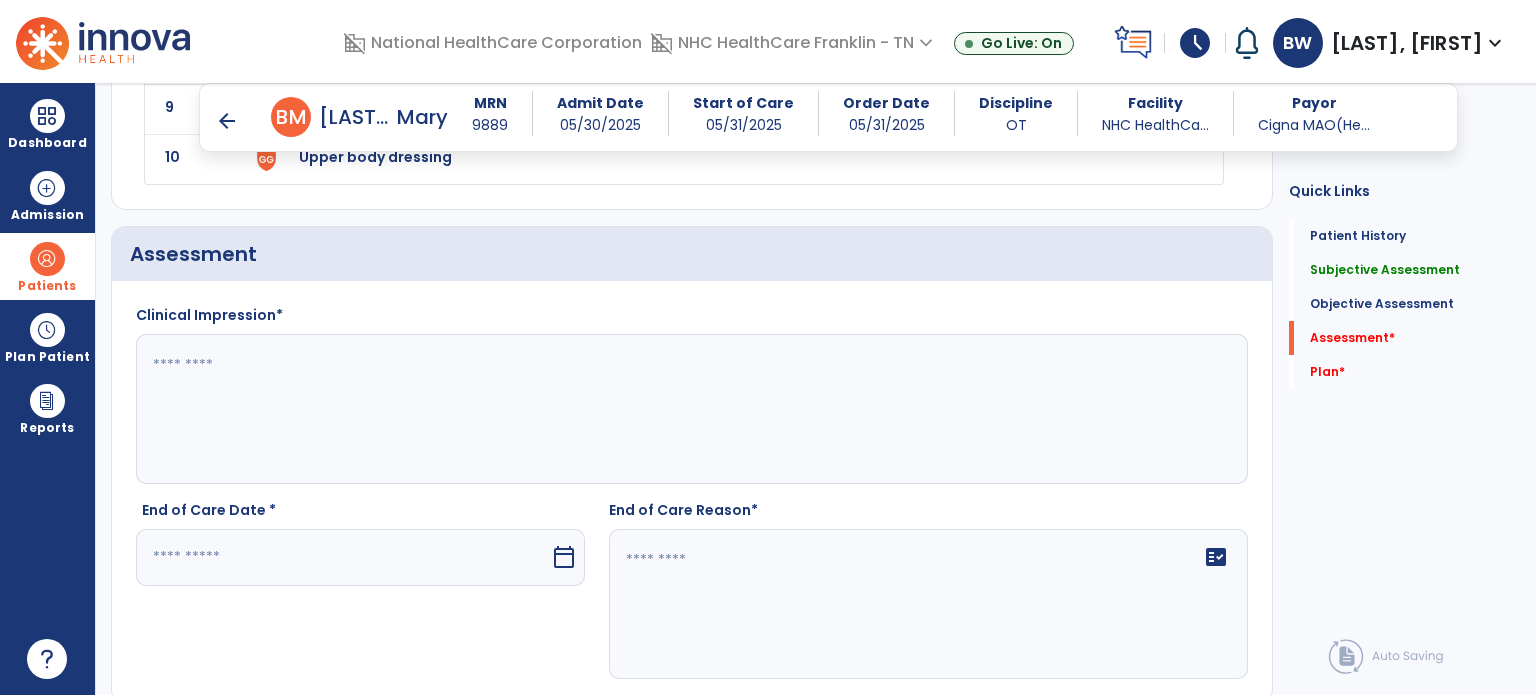 scroll, scrollTop: 2590, scrollLeft: 0, axis: vertical 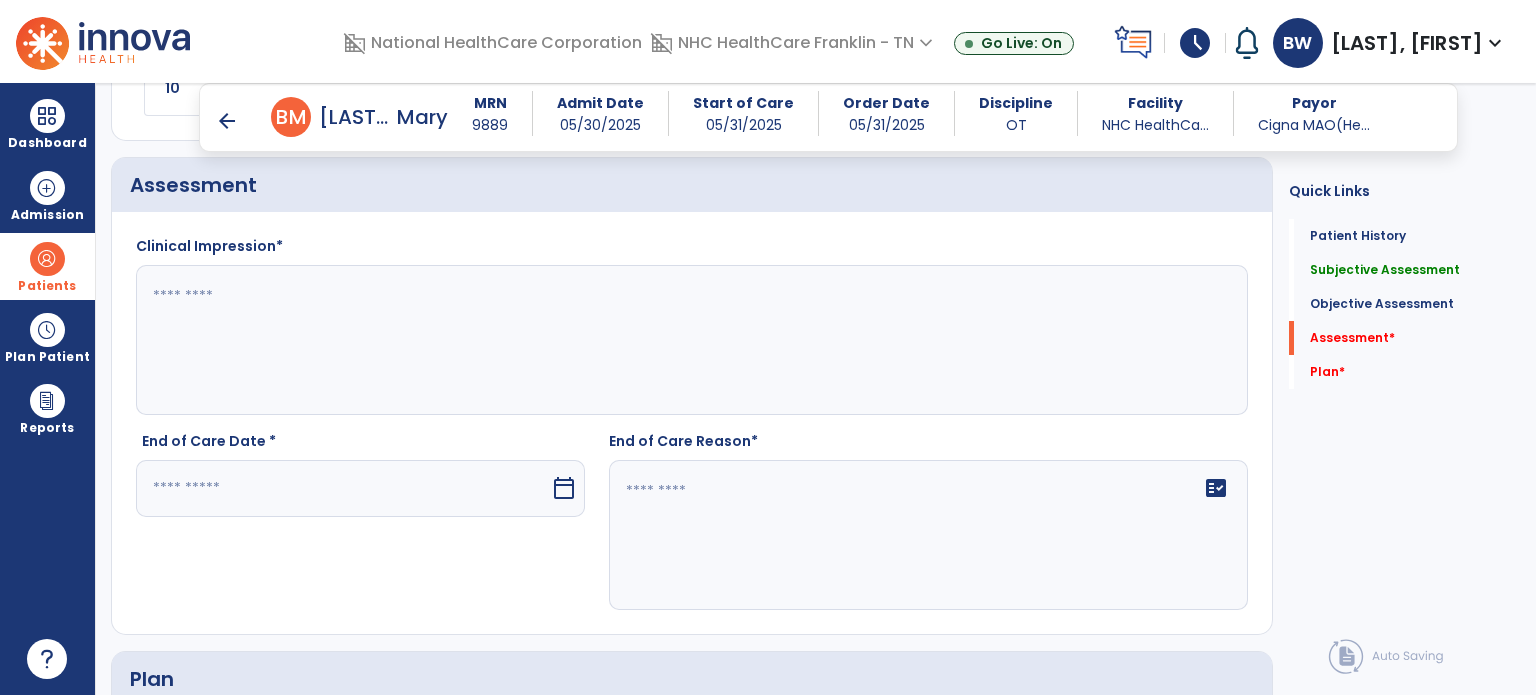 click 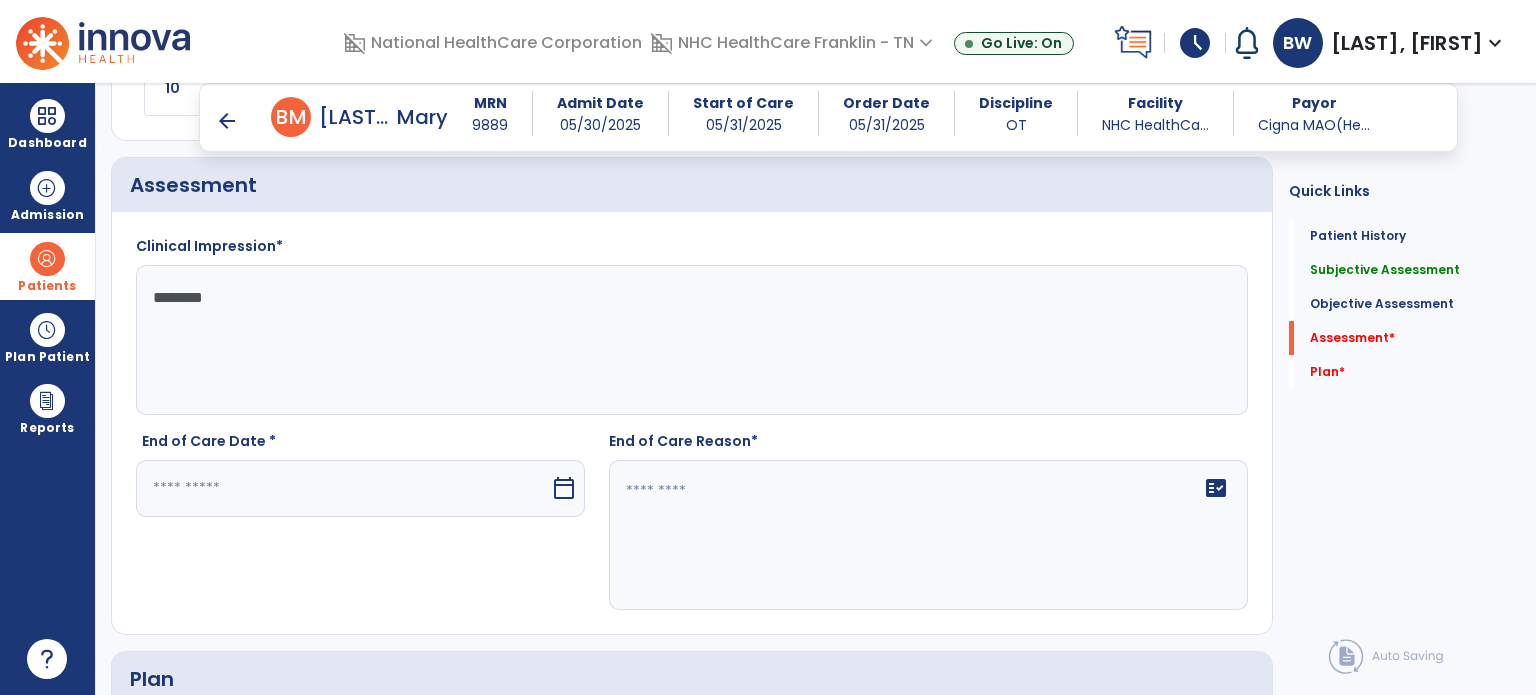 type on "*******" 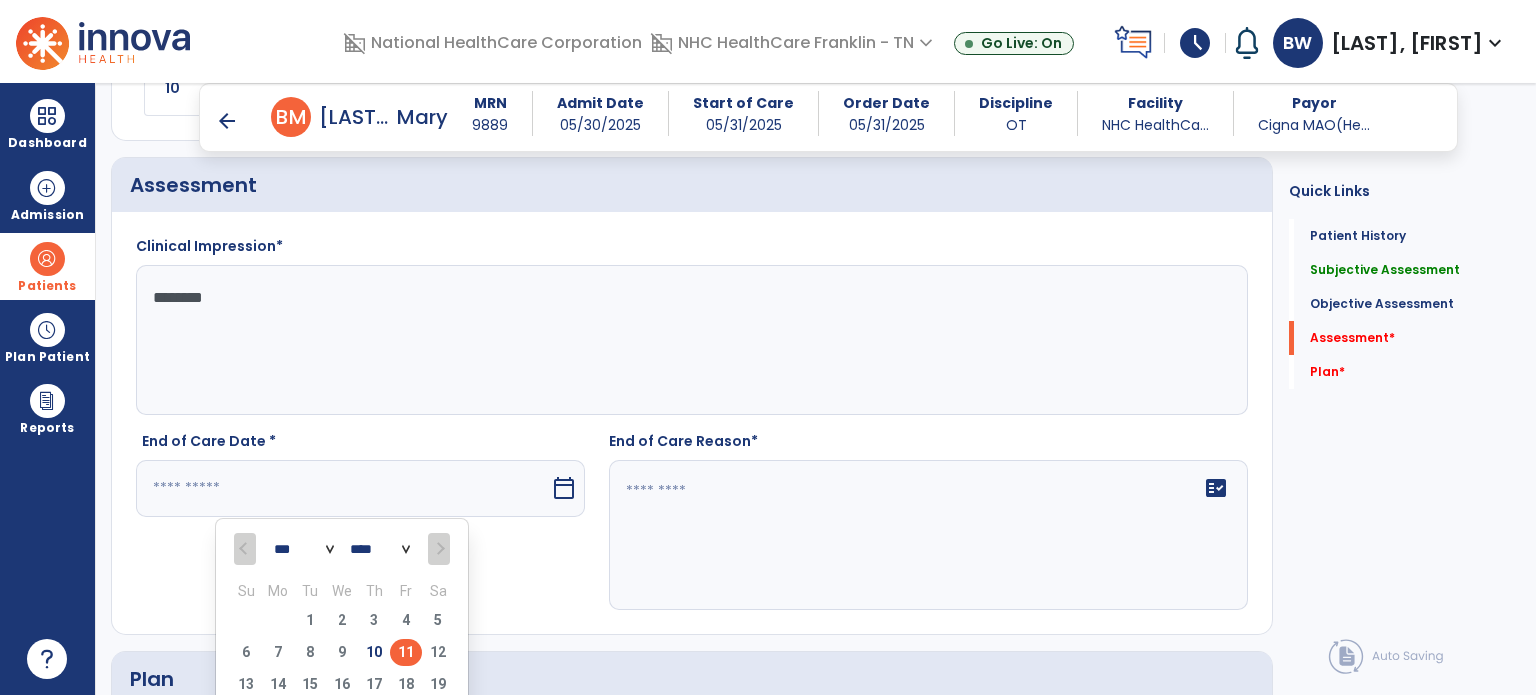 click on "calendar_today" at bounding box center (564, 488) 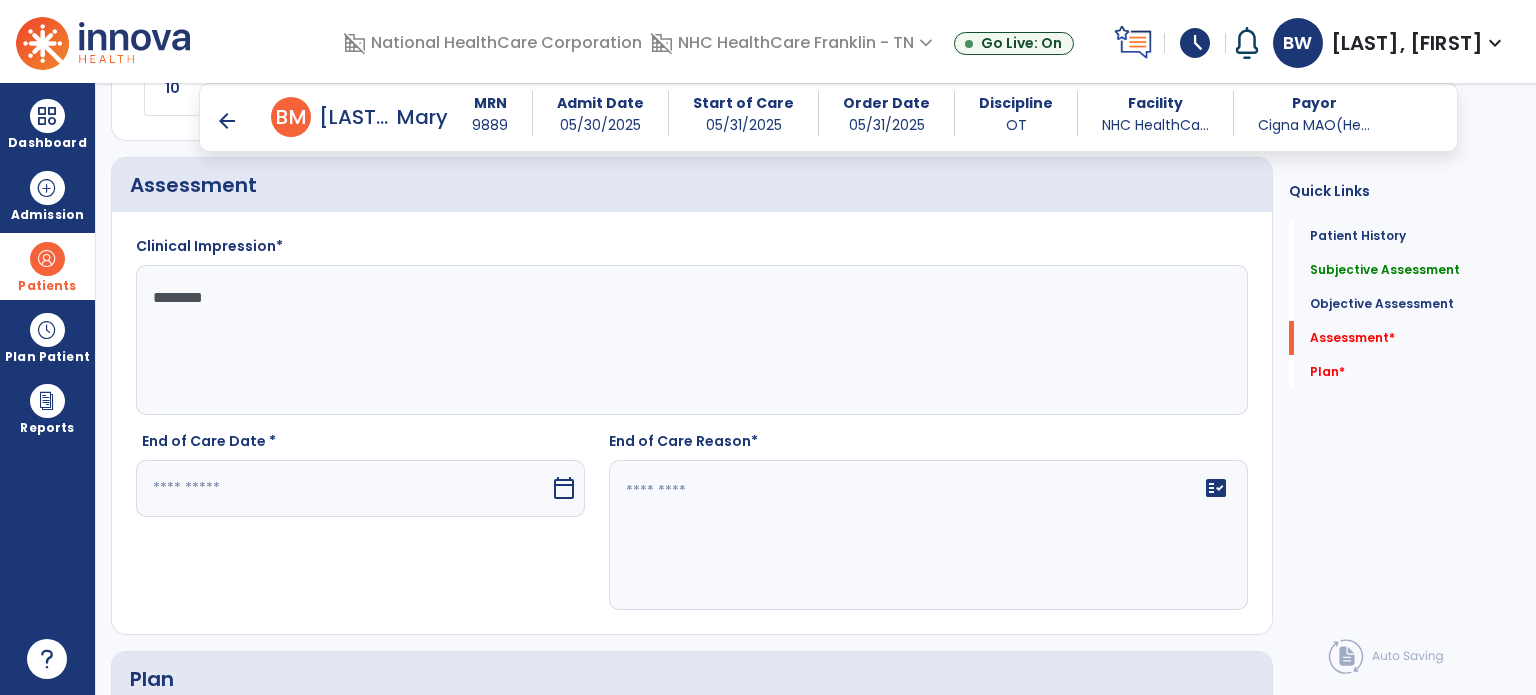 click on "calendar_today" at bounding box center (564, 488) 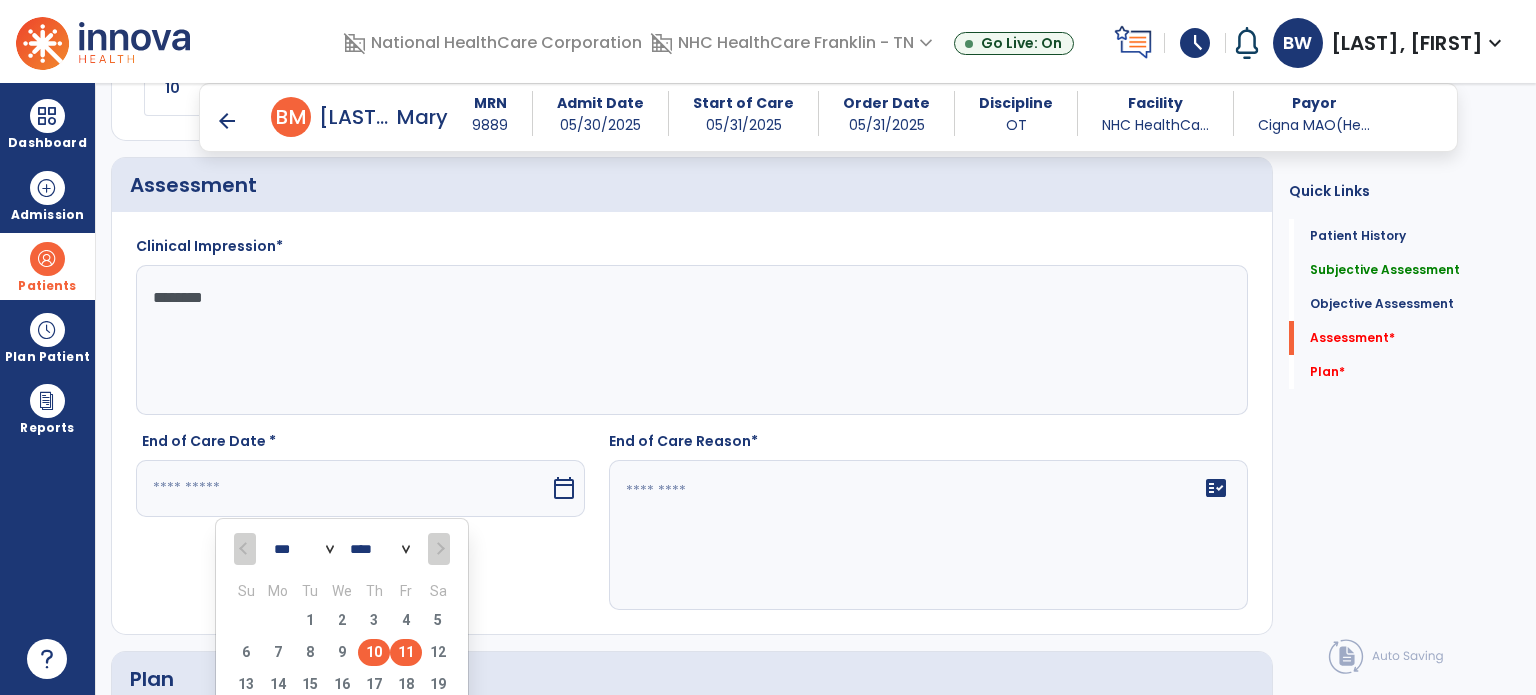 click on "10" at bounding box center [374, 652] 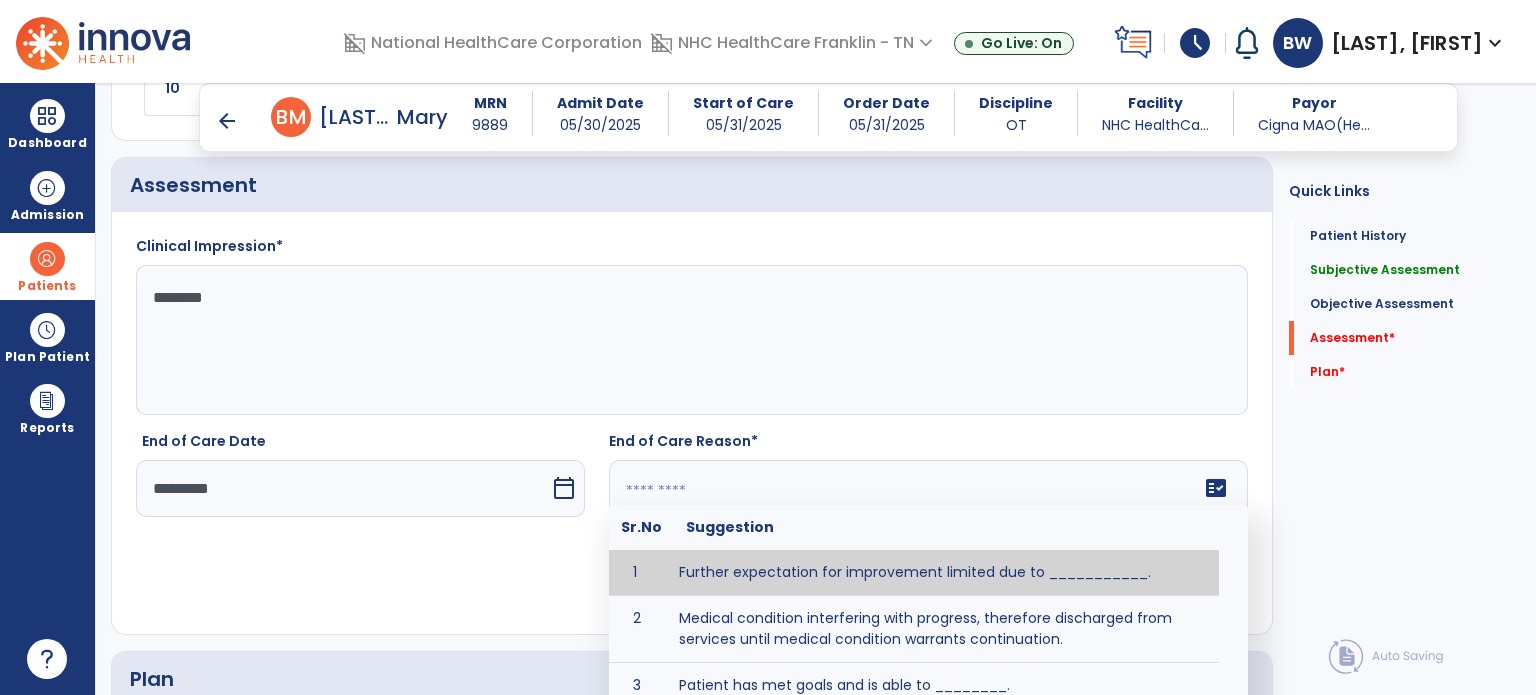 click 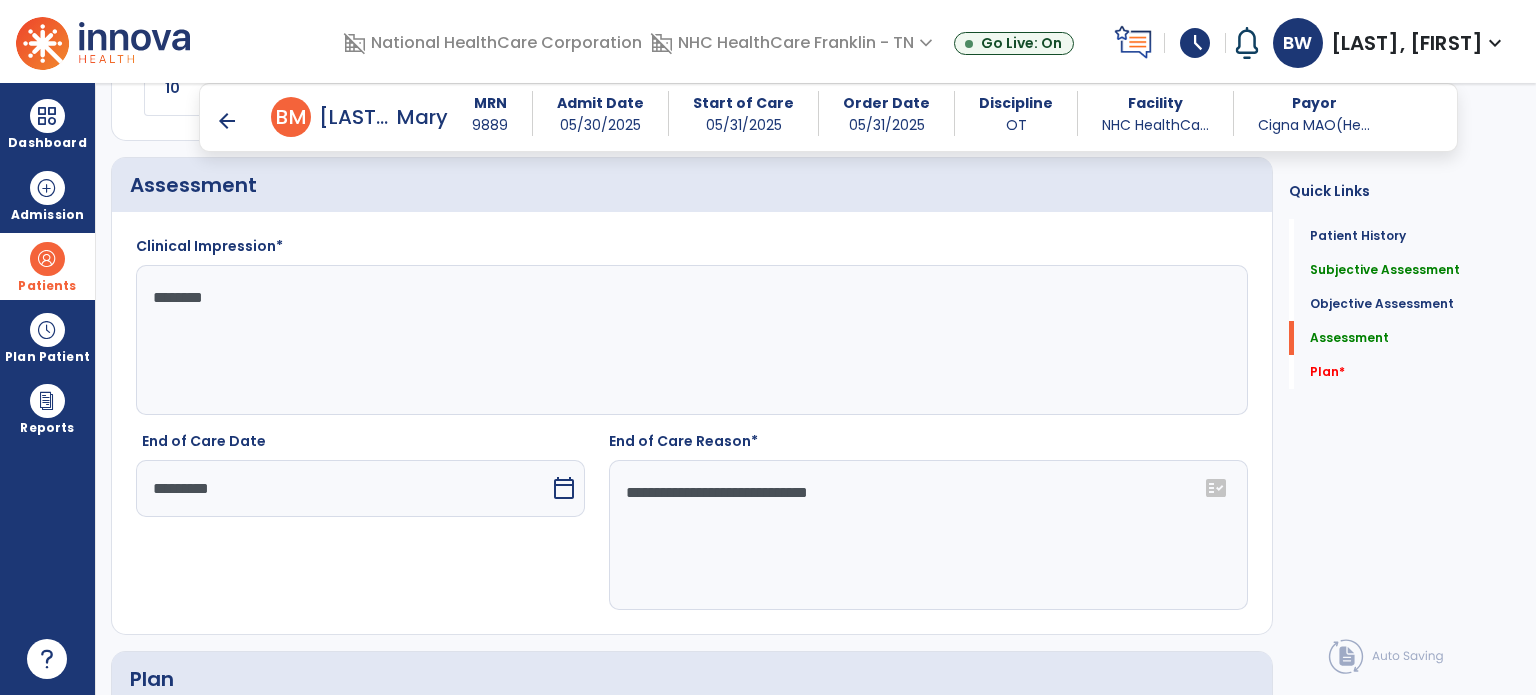 type on "**********" 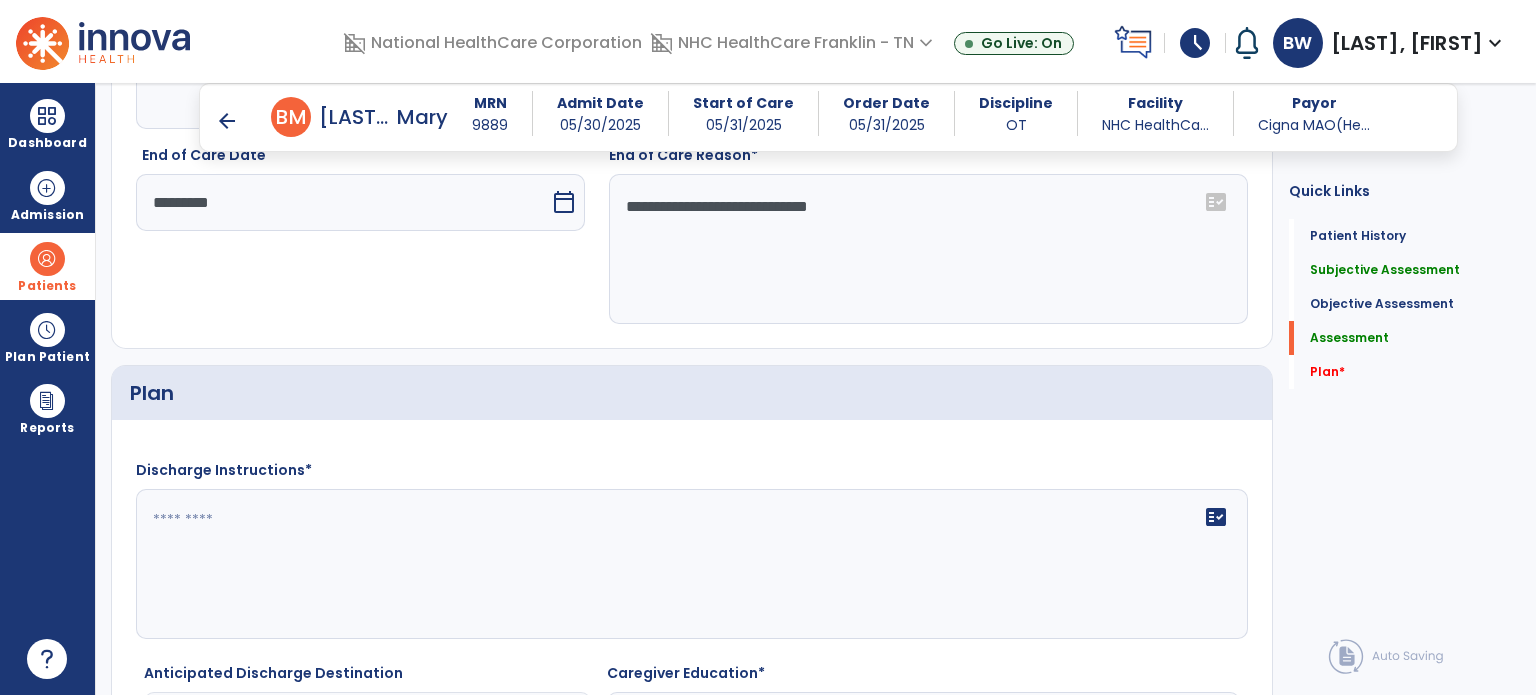 scroll, scrollTop: 2877, scrollLeft: 0, axis: vertical 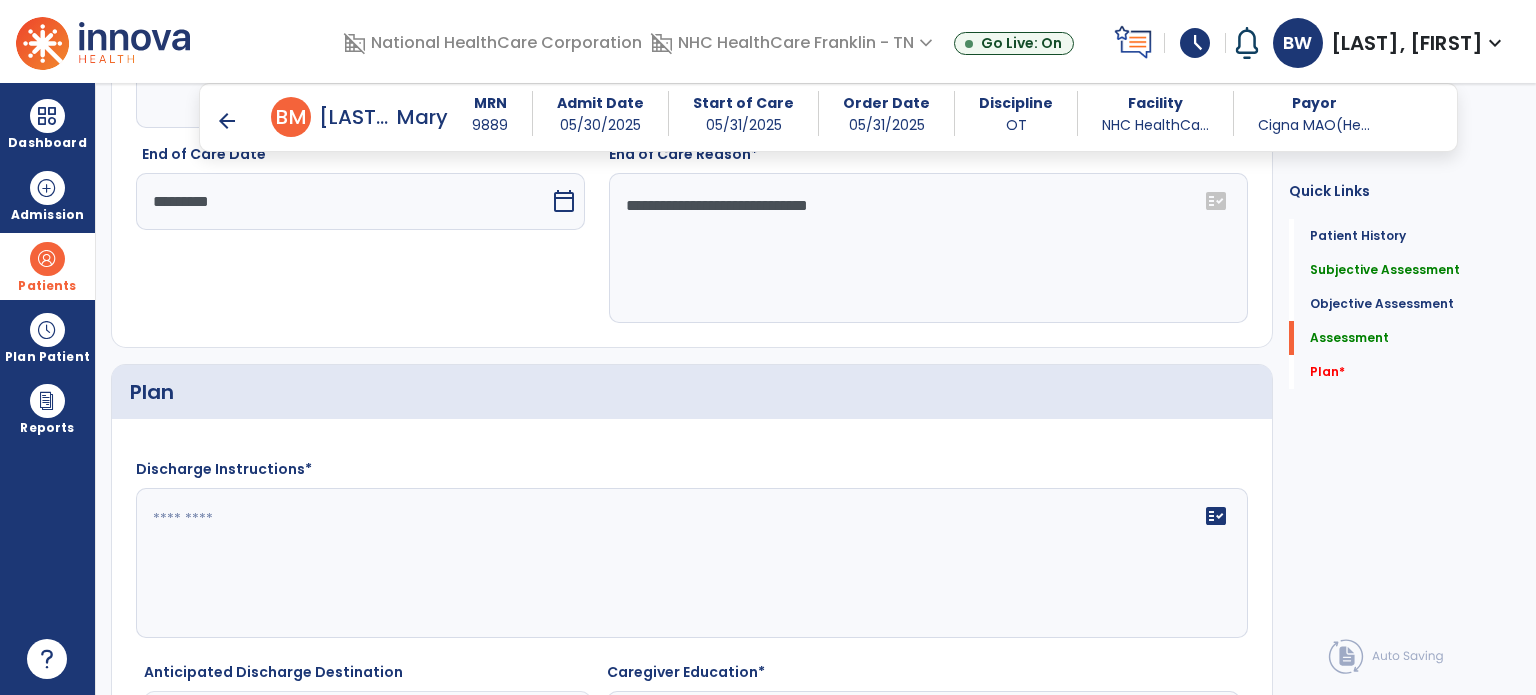 type on "**********" 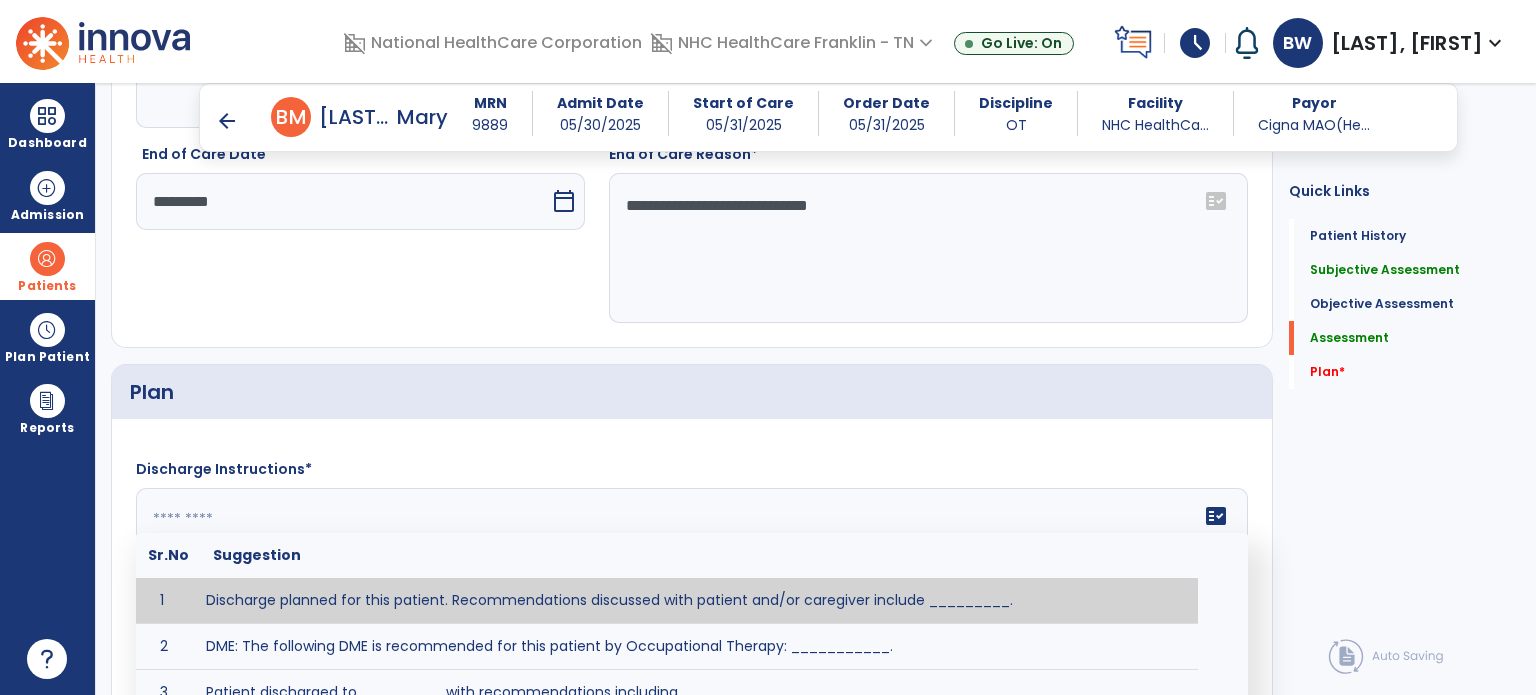 click on "Discharge Instructions*   fact_check  Sr.No Suggestion 1 Discharge planned for this patient. Recommendations discussed with patient and/or caregiver include _________. 2 DME: The following DME is recommended for this patient by Occupational Therapy: ___________. 3 Patient discharged to _________ with recommendations including _________. 4 Patient discharged unexpectedly to __________. Recommendations include ____________." 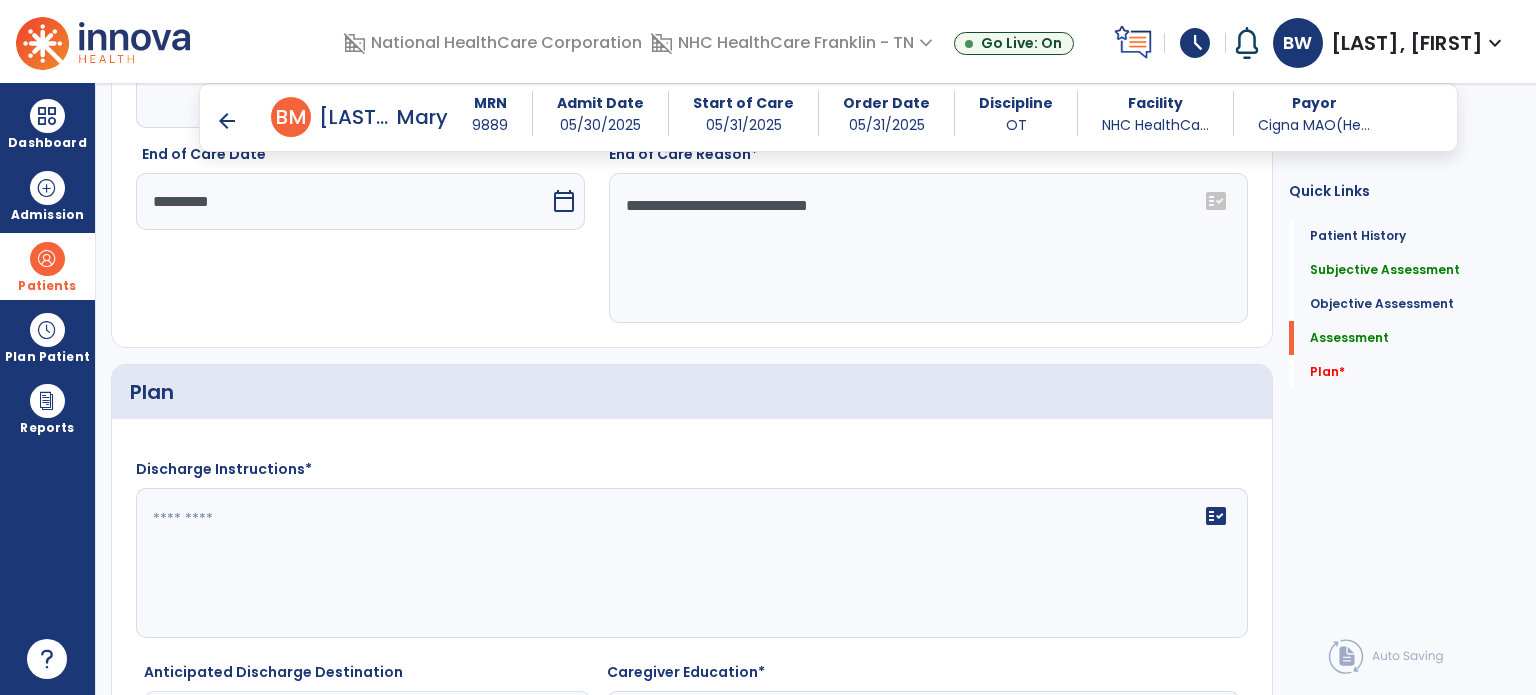 click 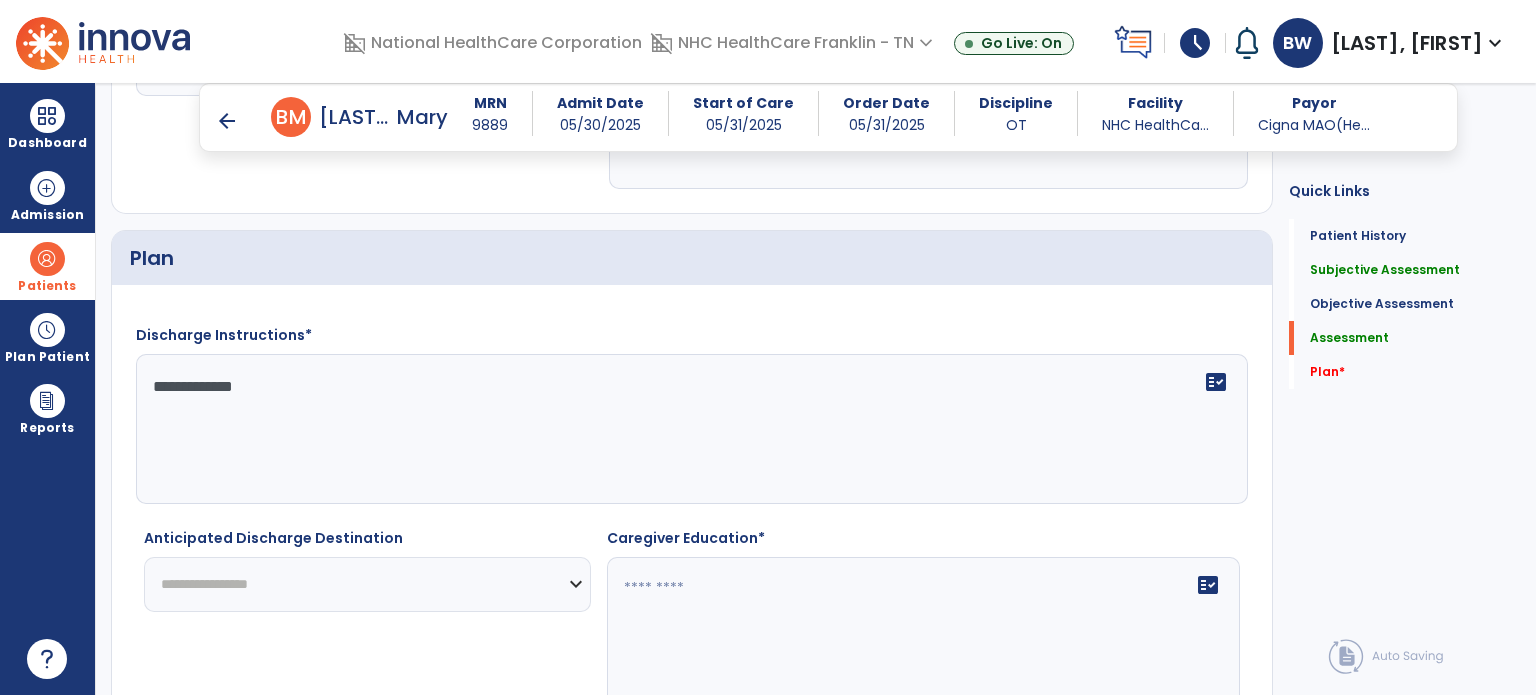 scroll, scrollTop: 3054, scrollLeft: 0, axis: vertical 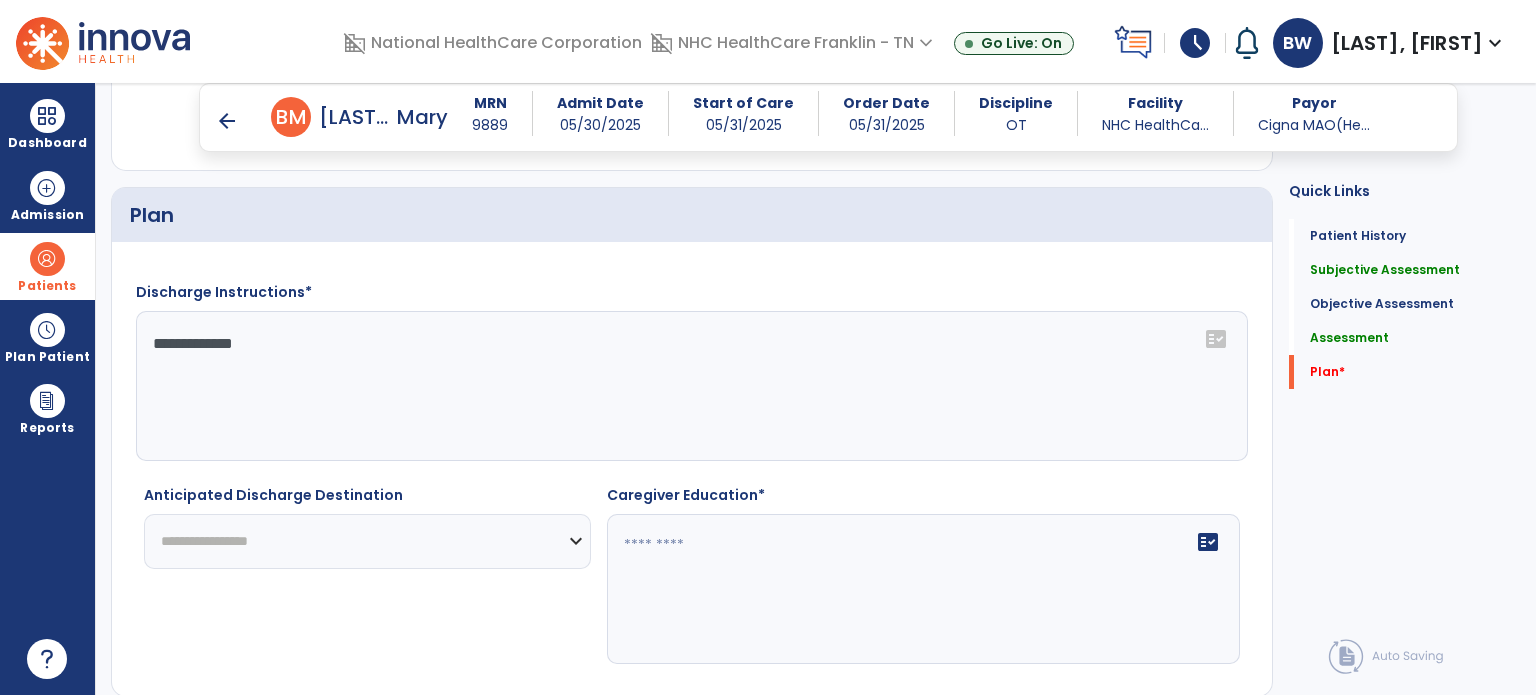 type on "**********" 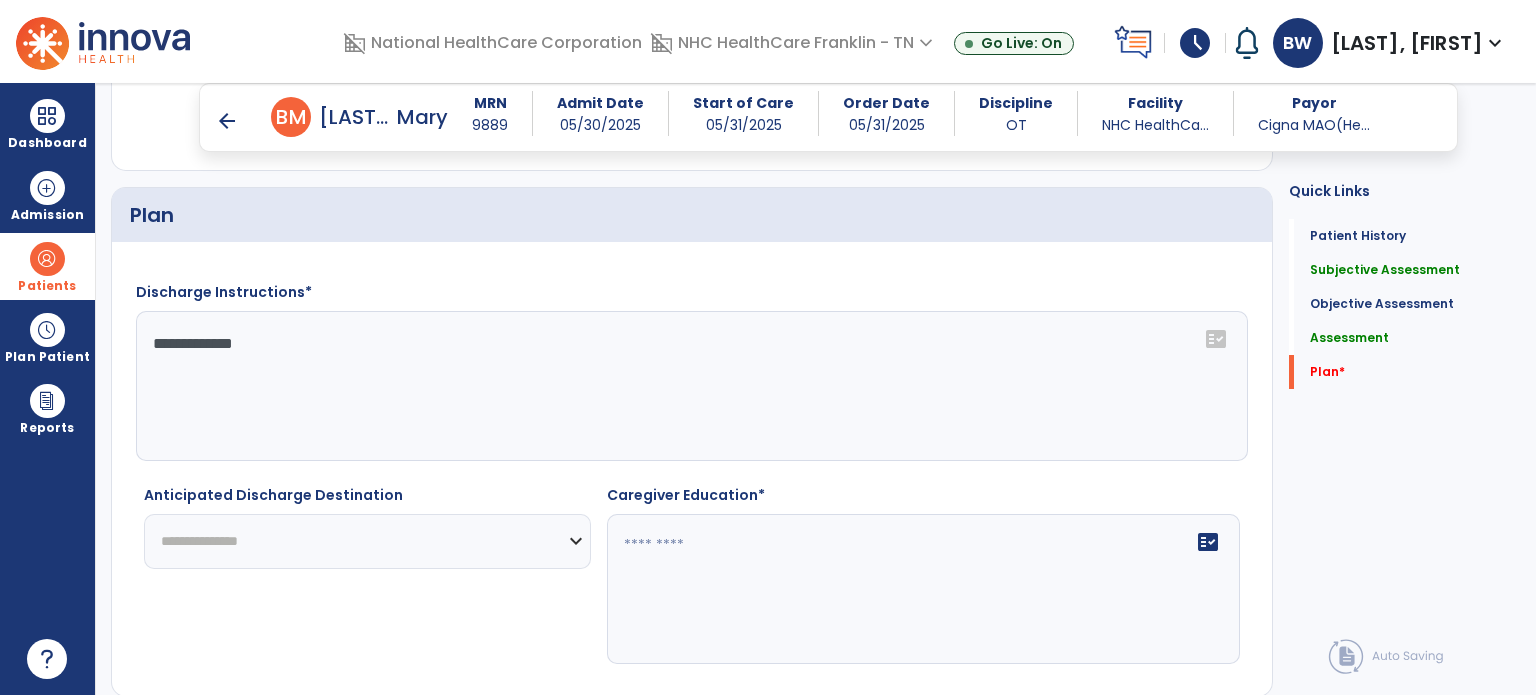 click on "**********" 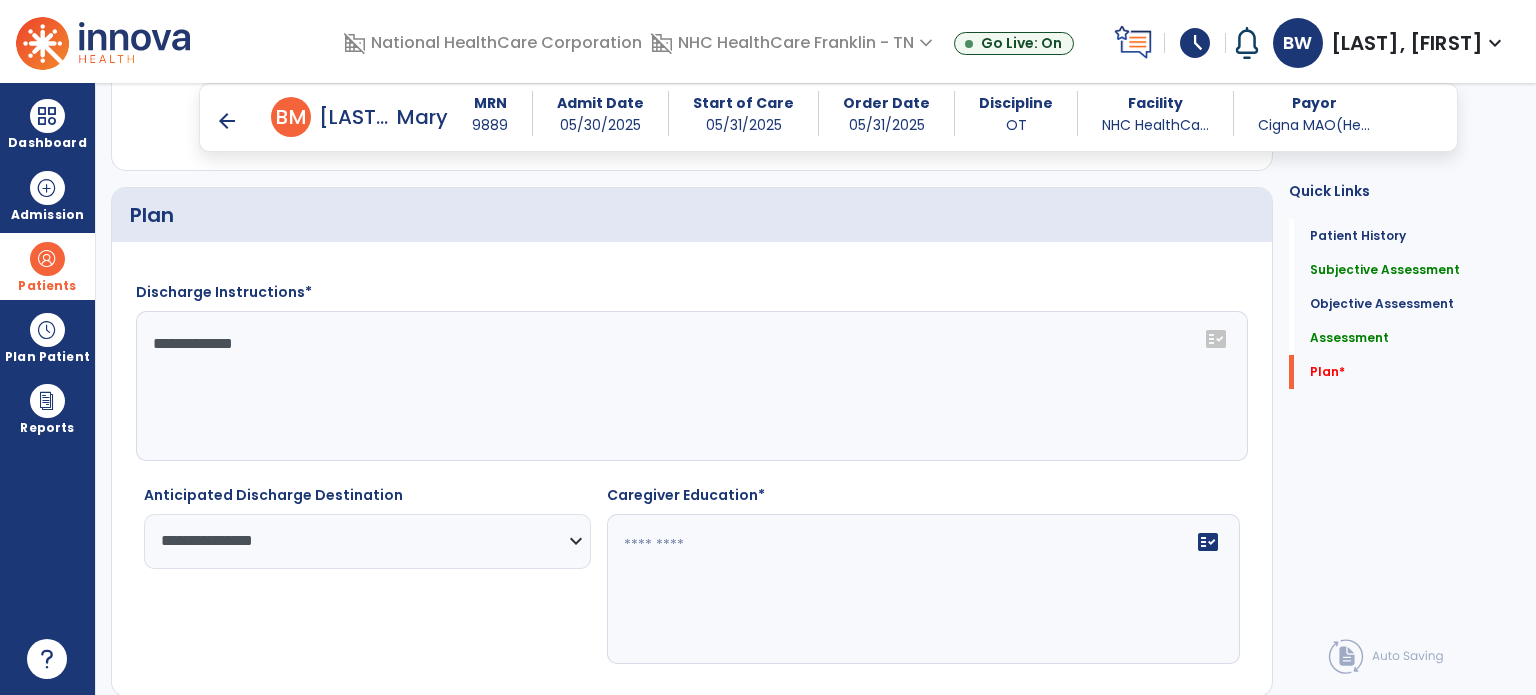 click 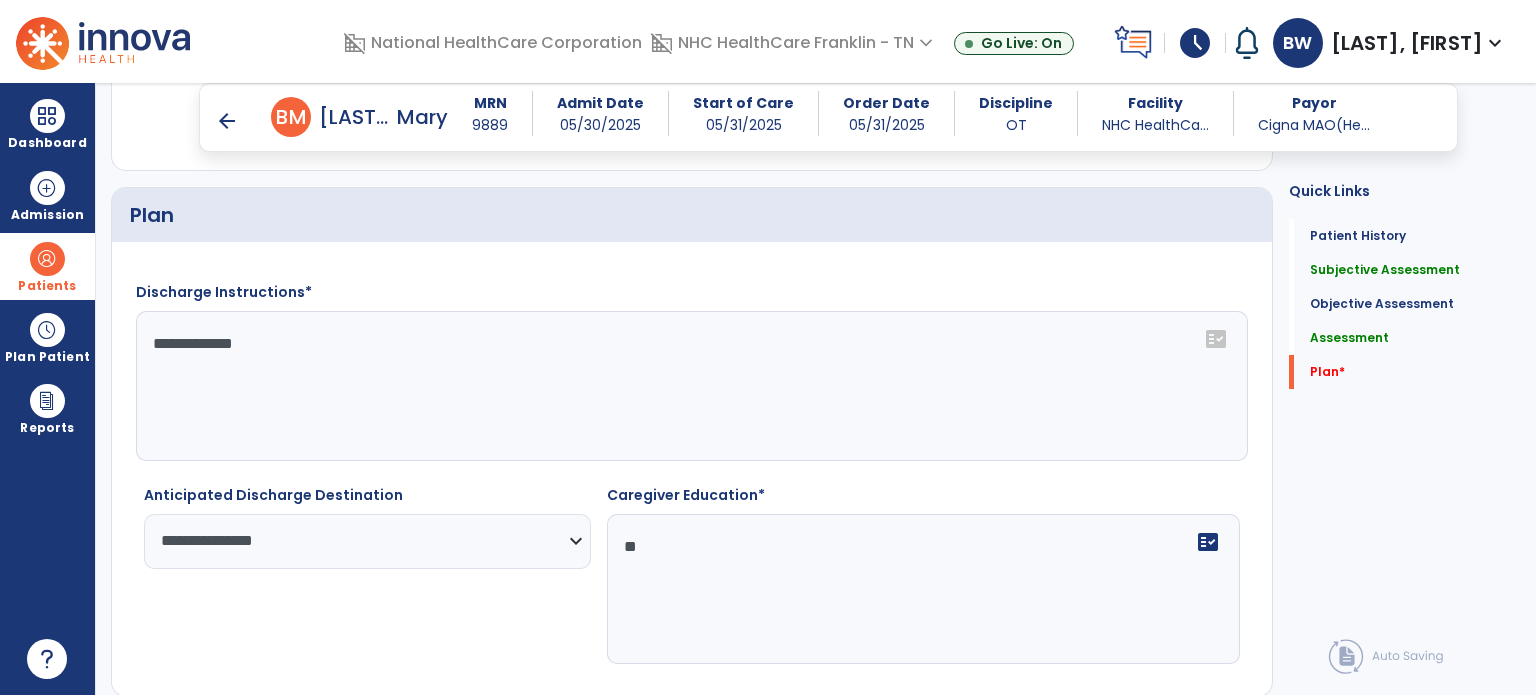 scroll, scrollTop: 3118, scrollLeft: 0, axis: vertical 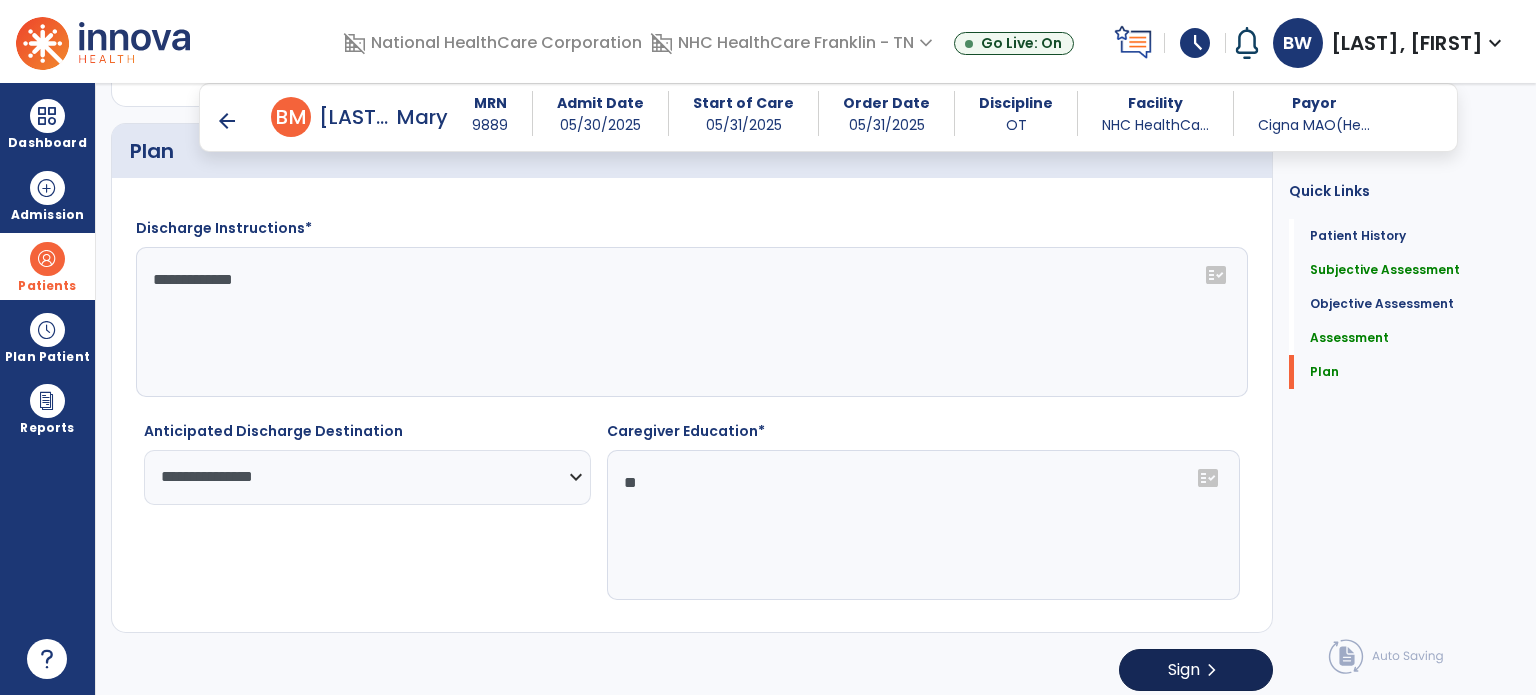 type on "**" 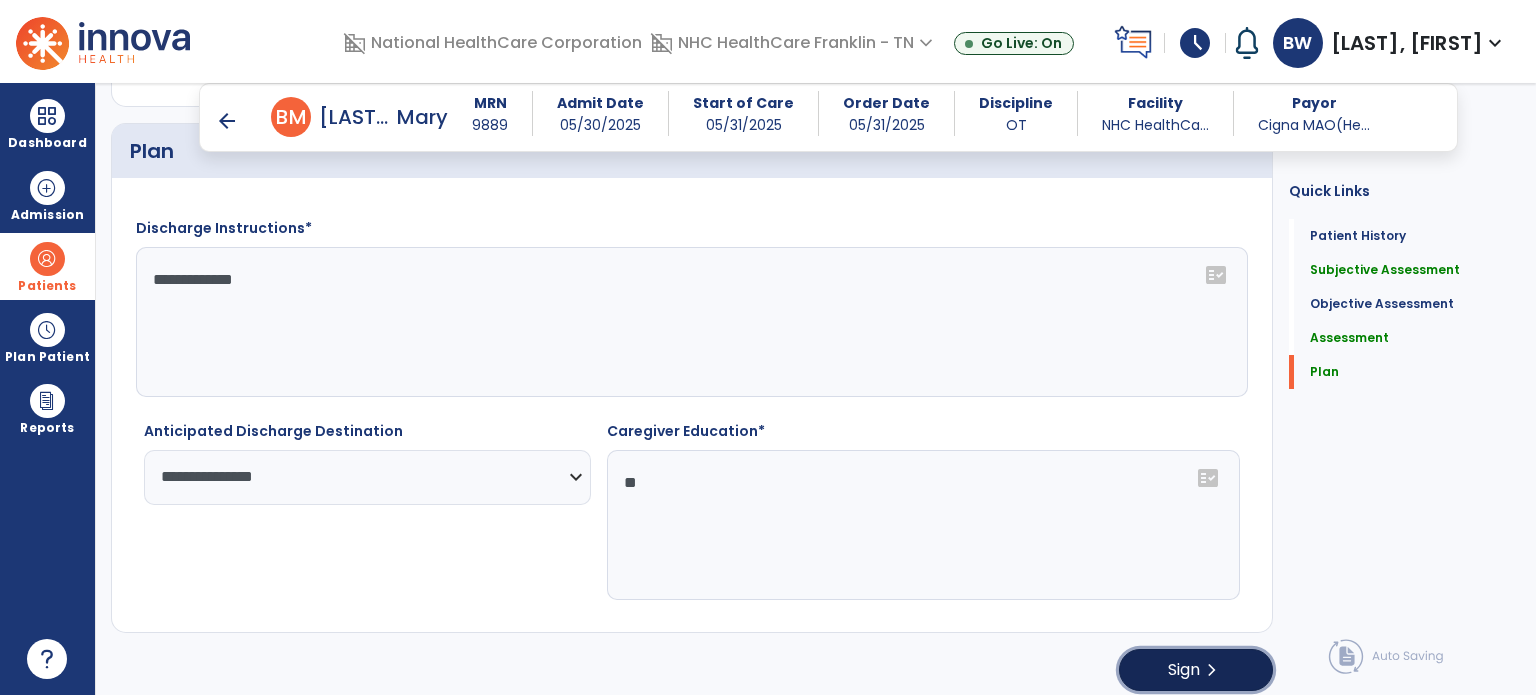 click on "Sign" 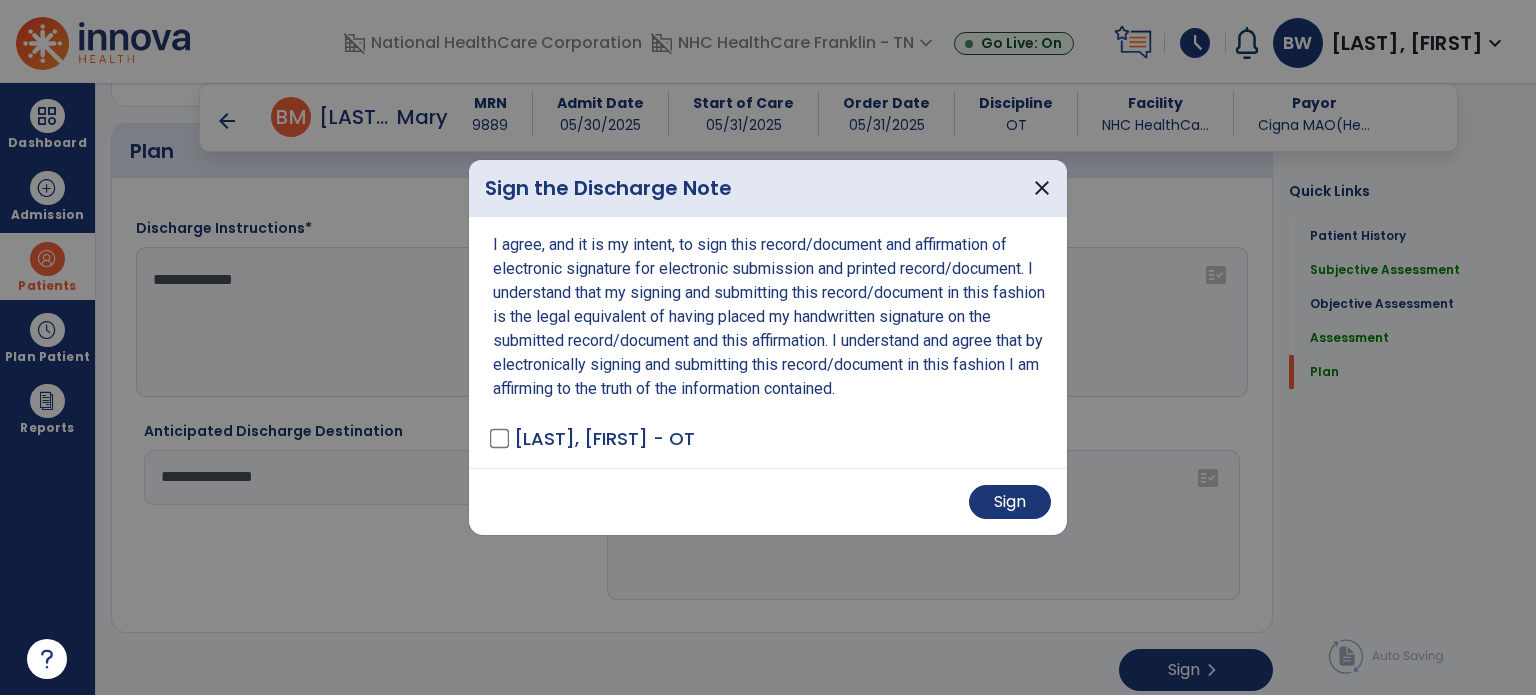 click on "Sign" at bounding box center [768, 501] 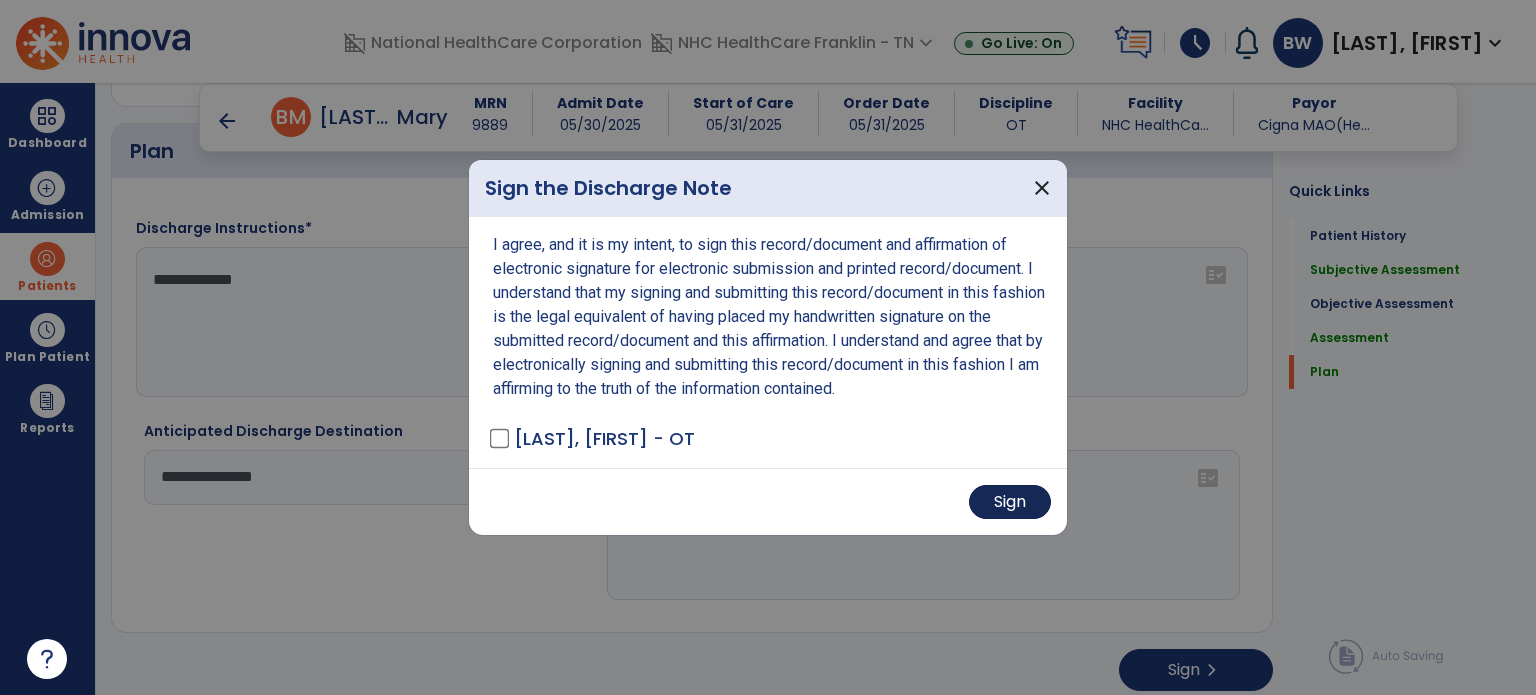 click on "Sign" at bounding box center (1010, 502) 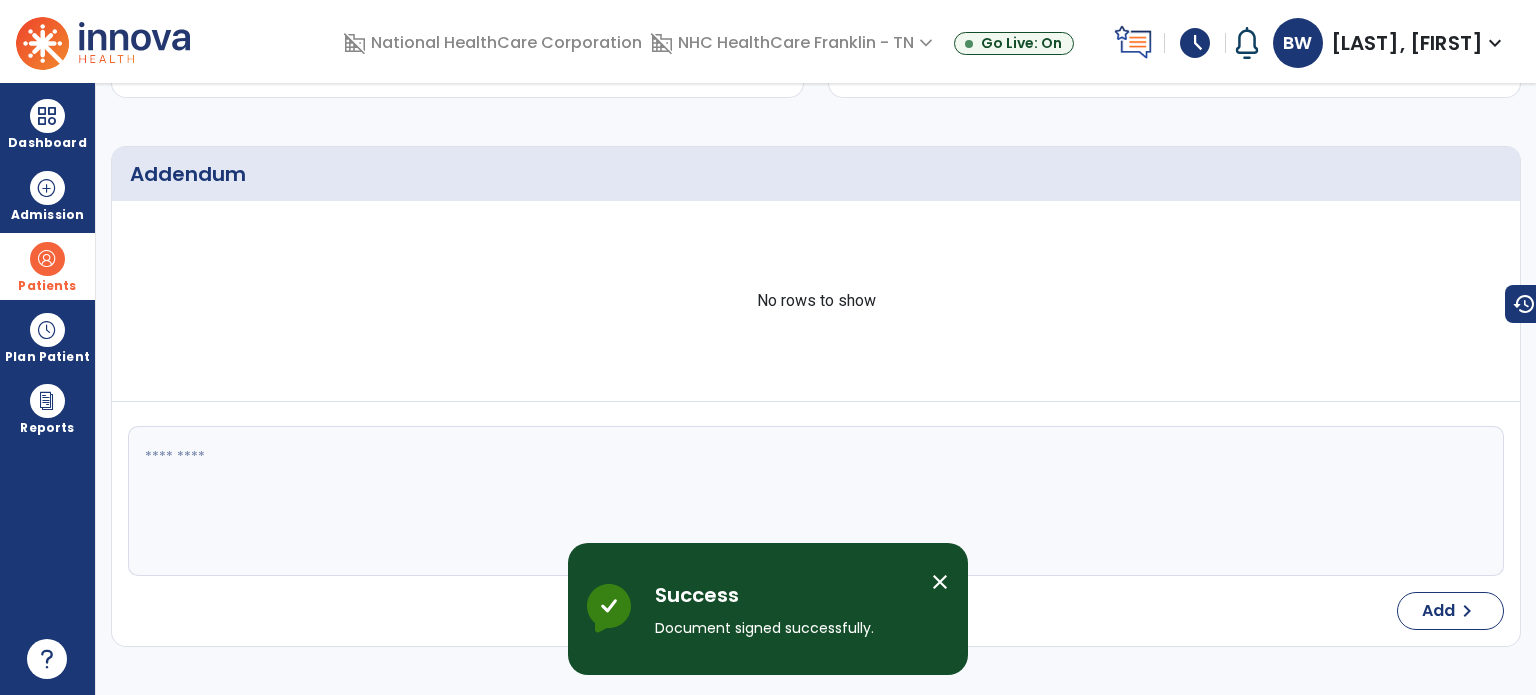 scroll, scrollTop: 0, scrollLeft: 0, axis: both 